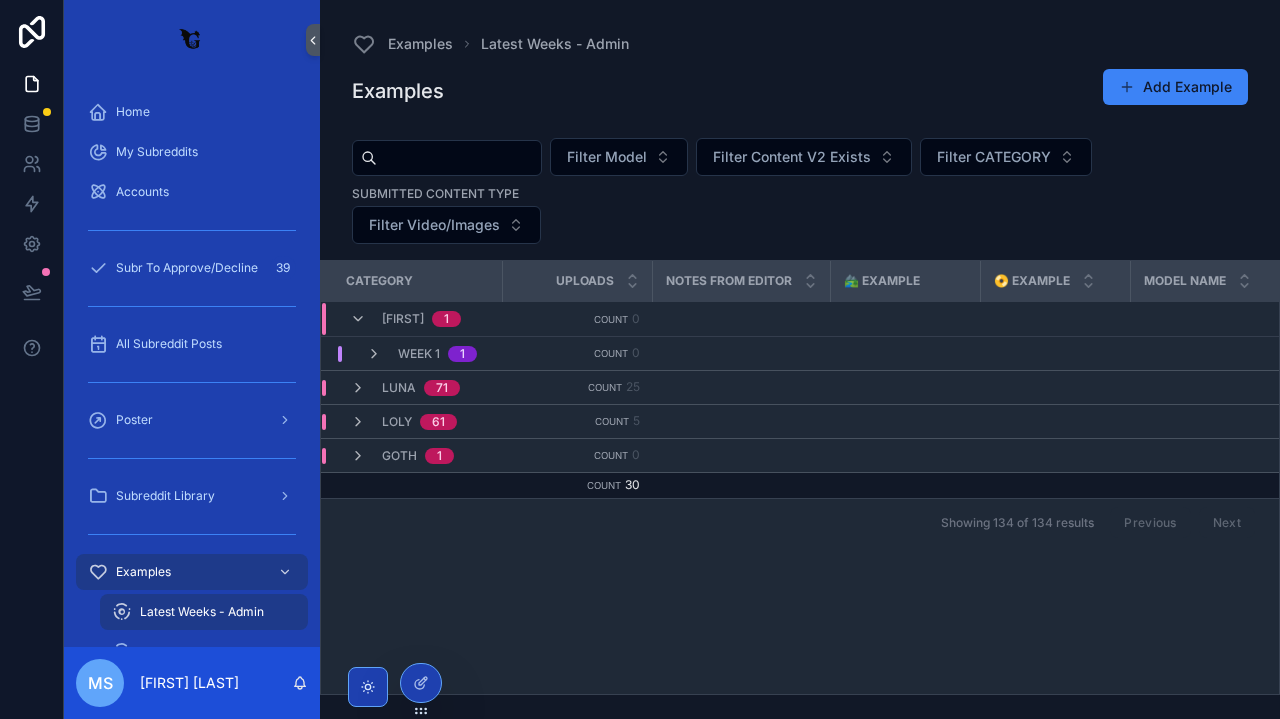 scroll, scrollTop: 0, scrollLeft: 0, axis: both 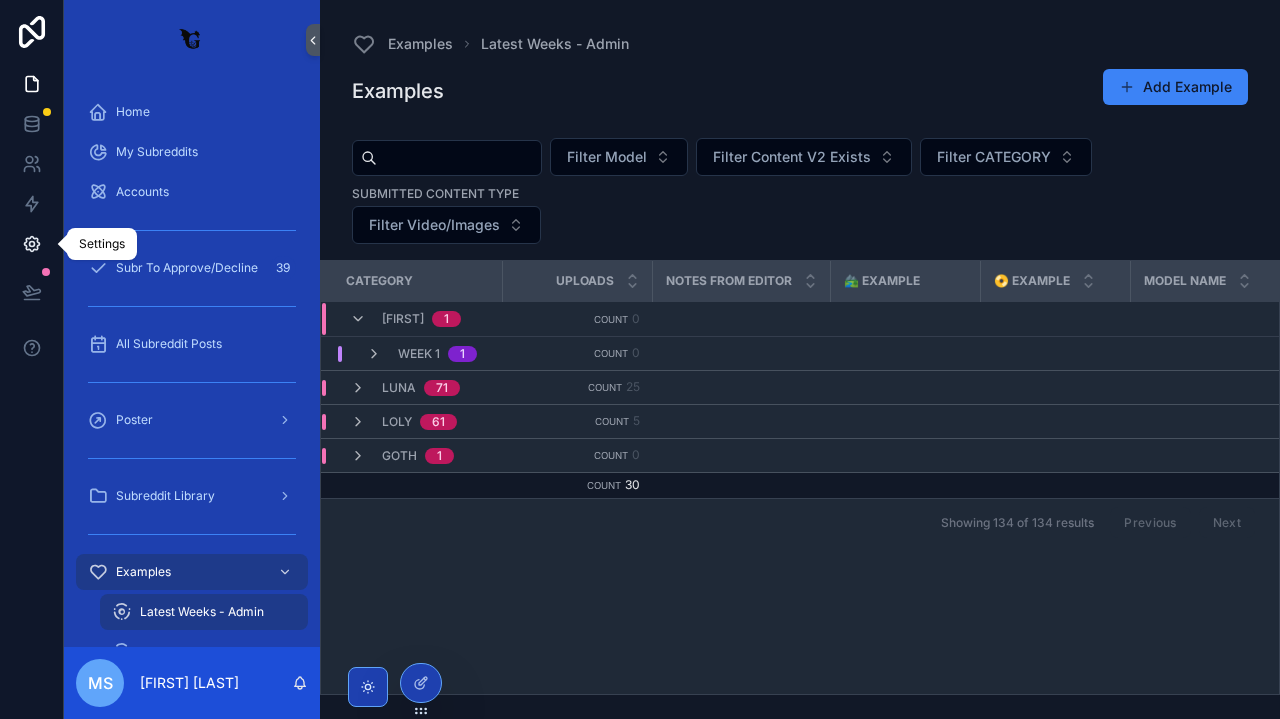 click at bounding box center (31, 244) 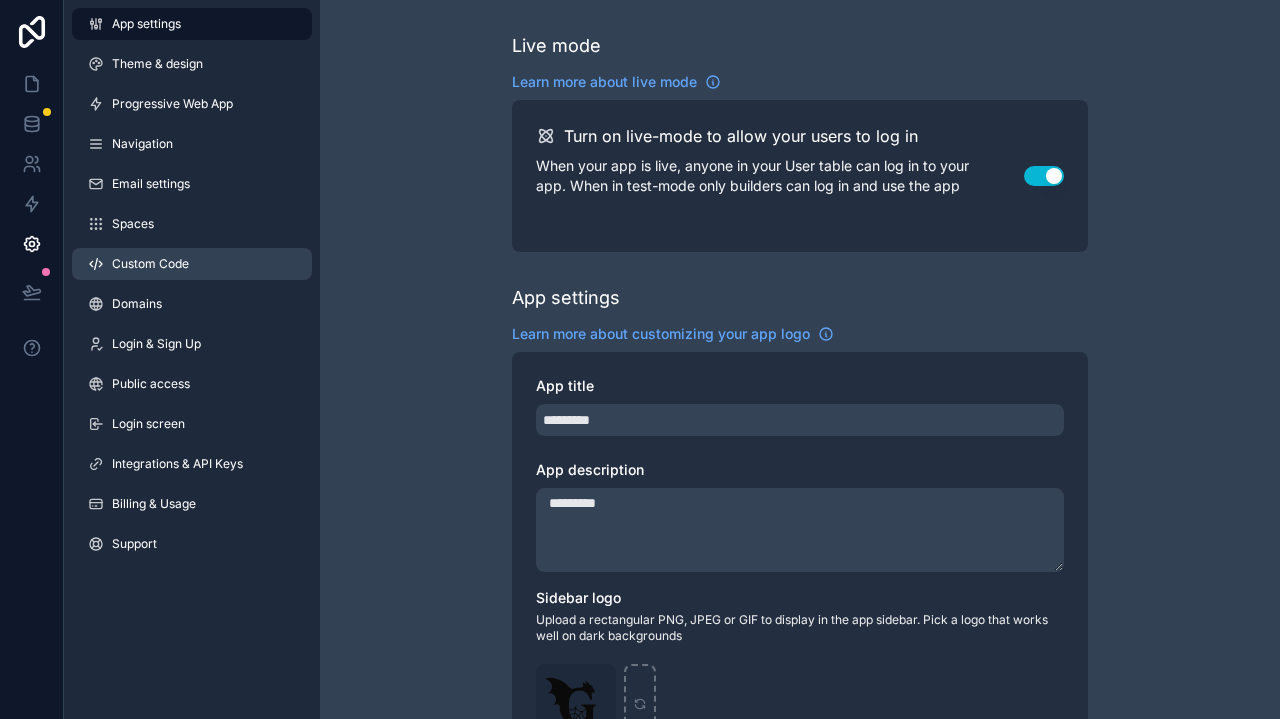 click on "Custom Code" at bounding box center [192, 264] 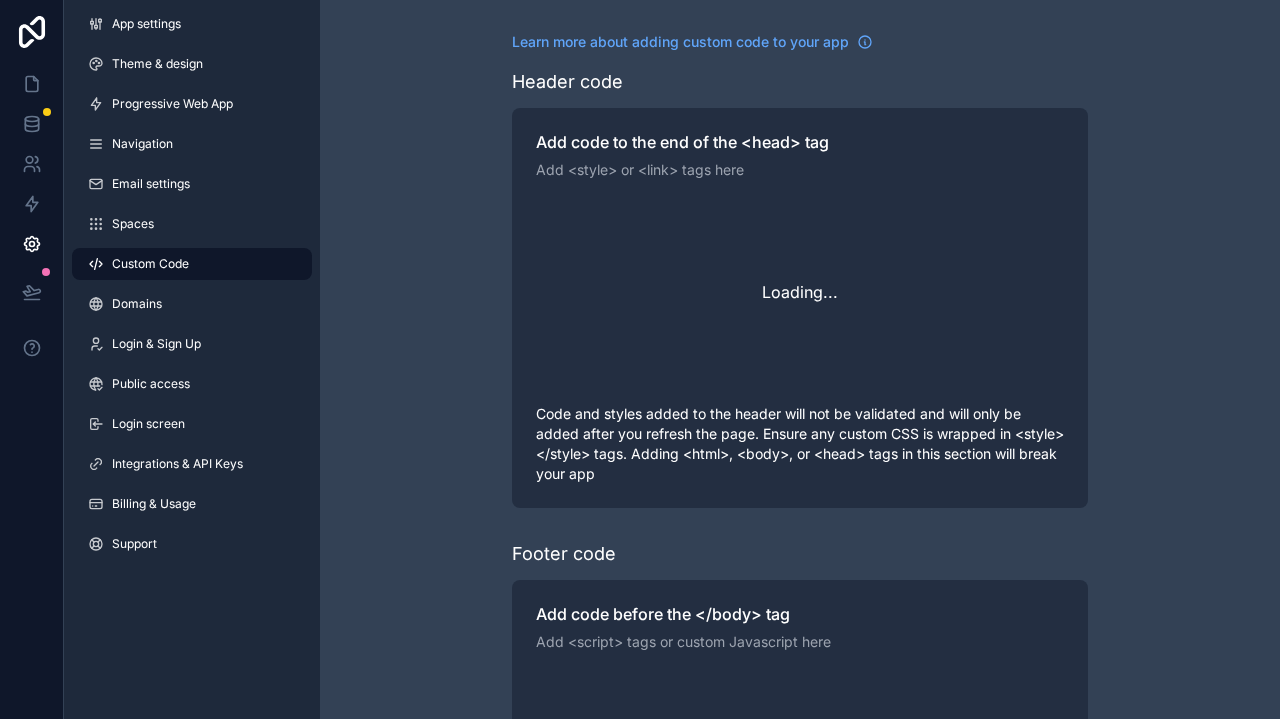 scroll, scrollTop: 180, scrollLeft: 0, axis: vertical 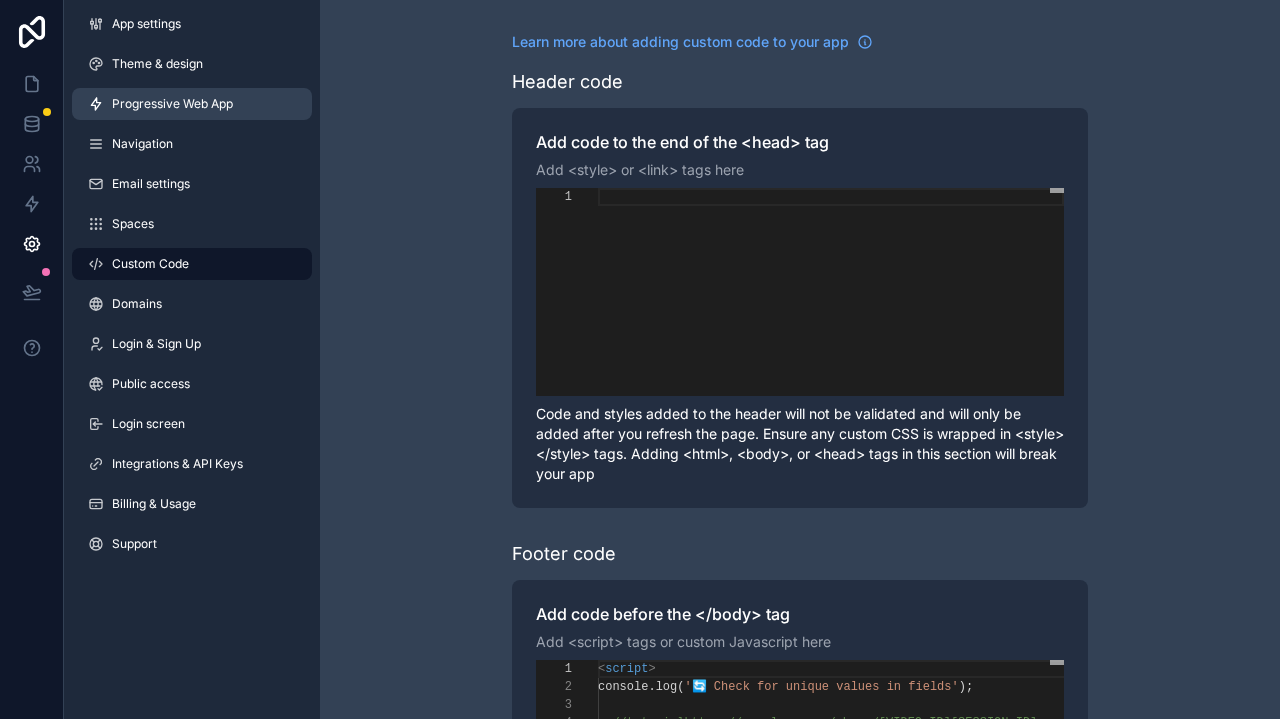click on "Progressive Web App" at bounding box center (192, 104) 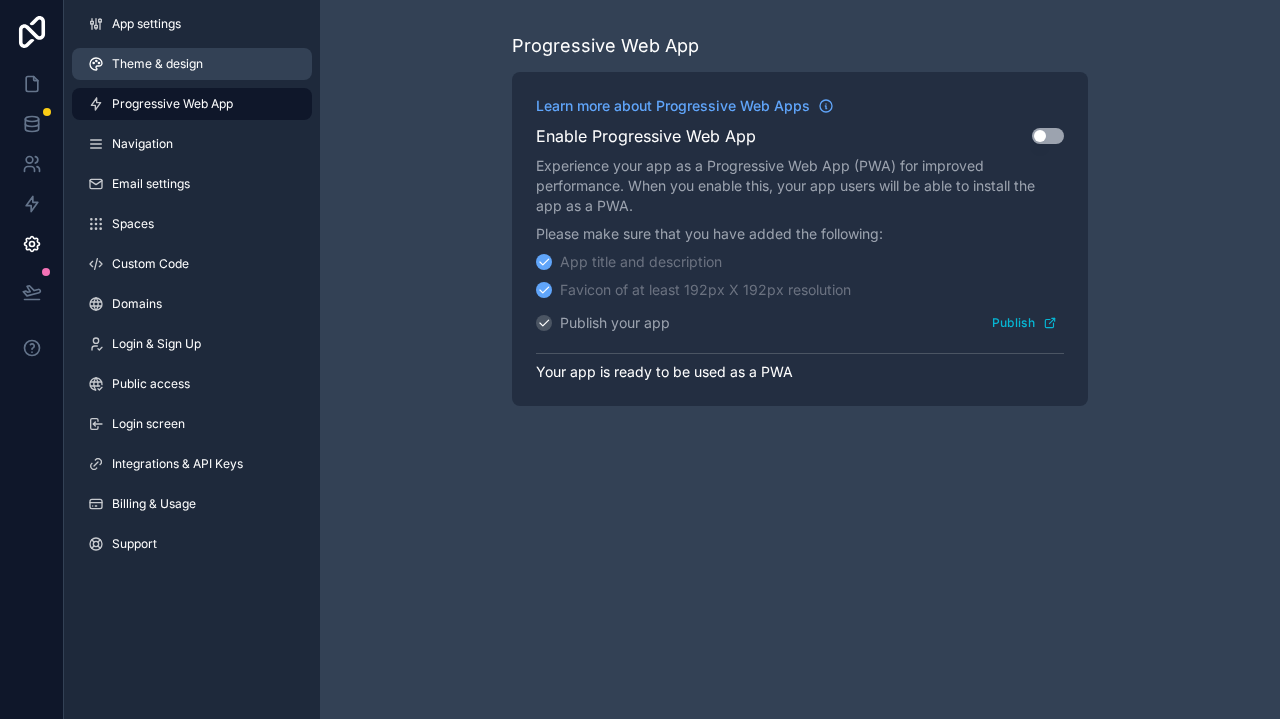 click on "Theme & design" at bounding box center (192, 64) 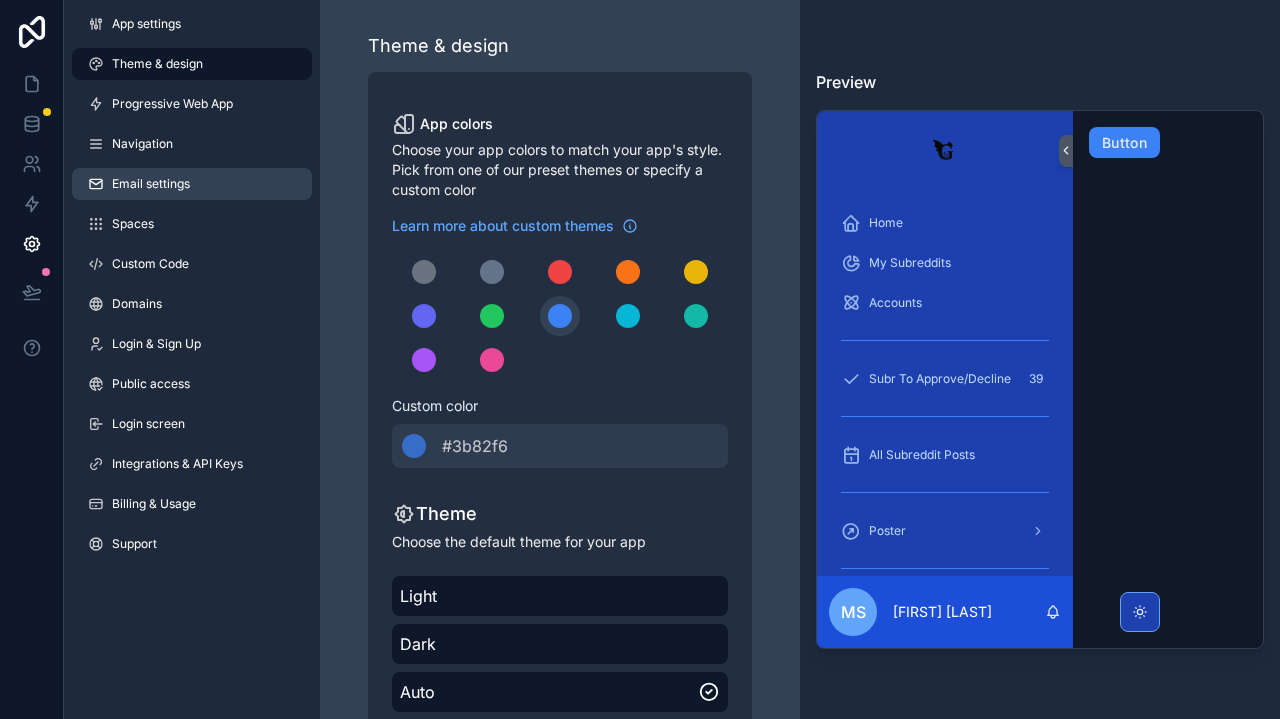 click on "Email settings" at bounding box center (151, 184) 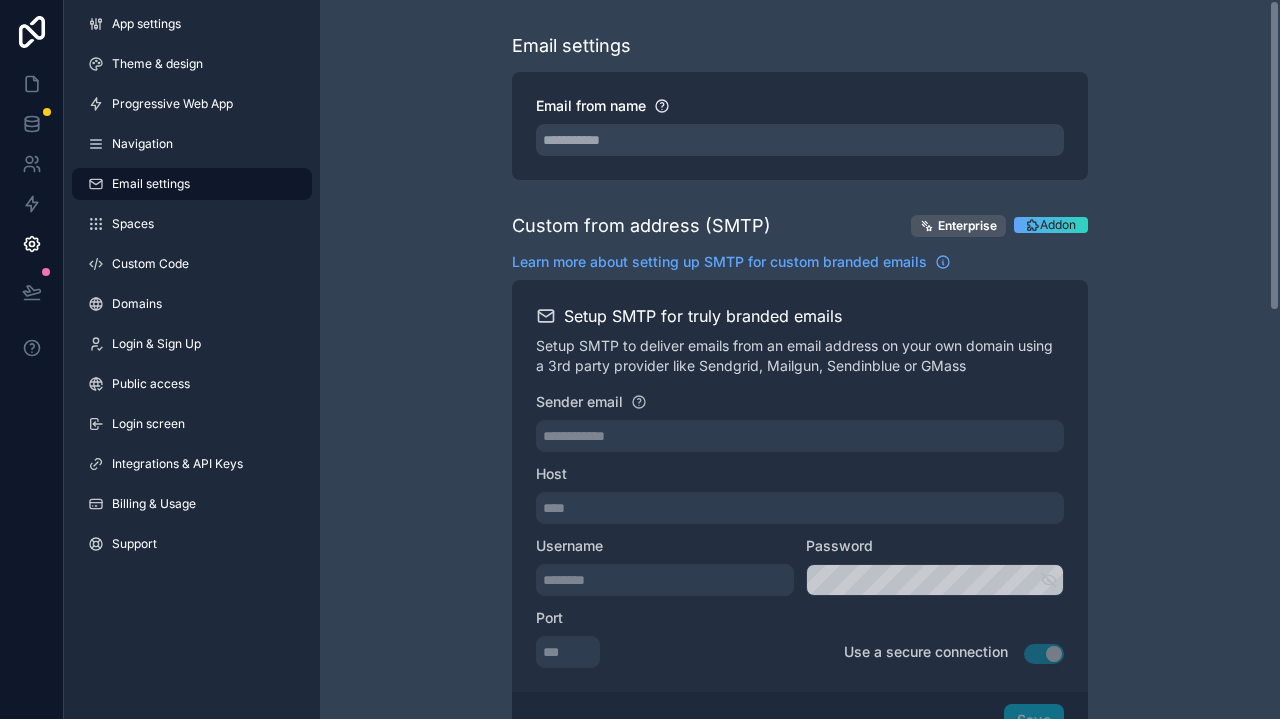 scroll, scrollTop: 86, scrollLeft: 0, axis: vertical 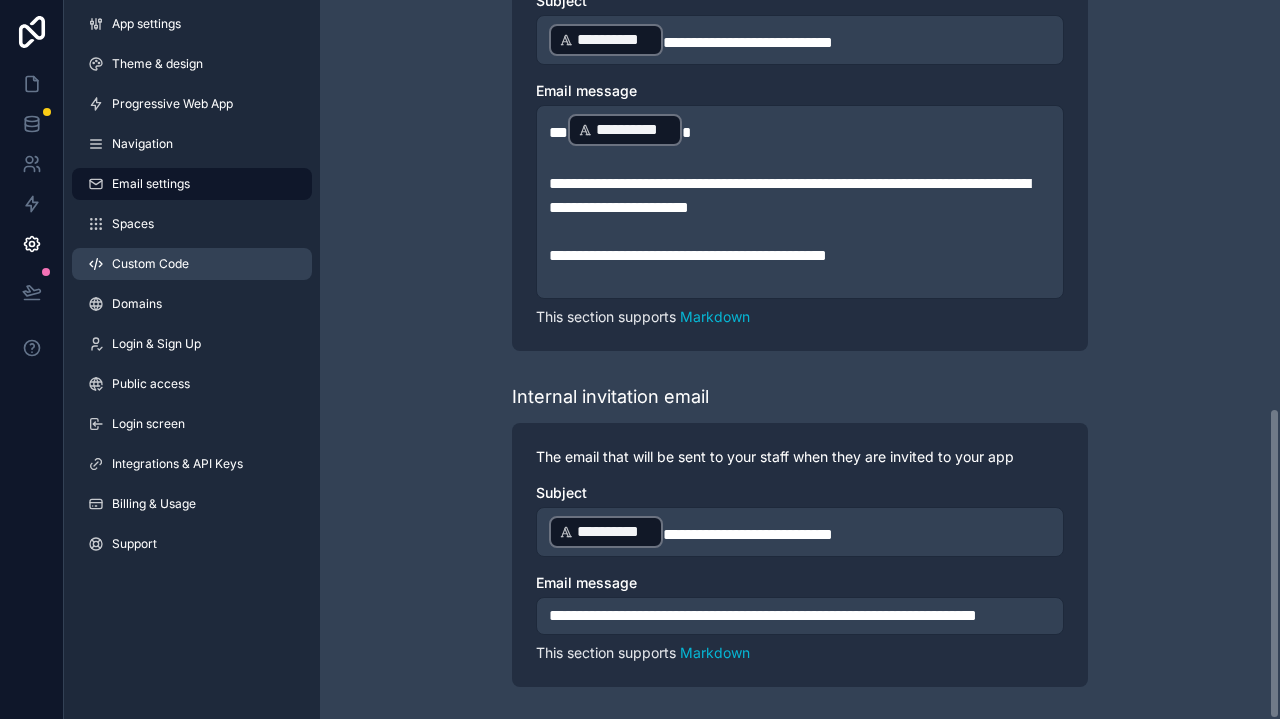 click on "Custom Code" at bounding box center (192, 264) 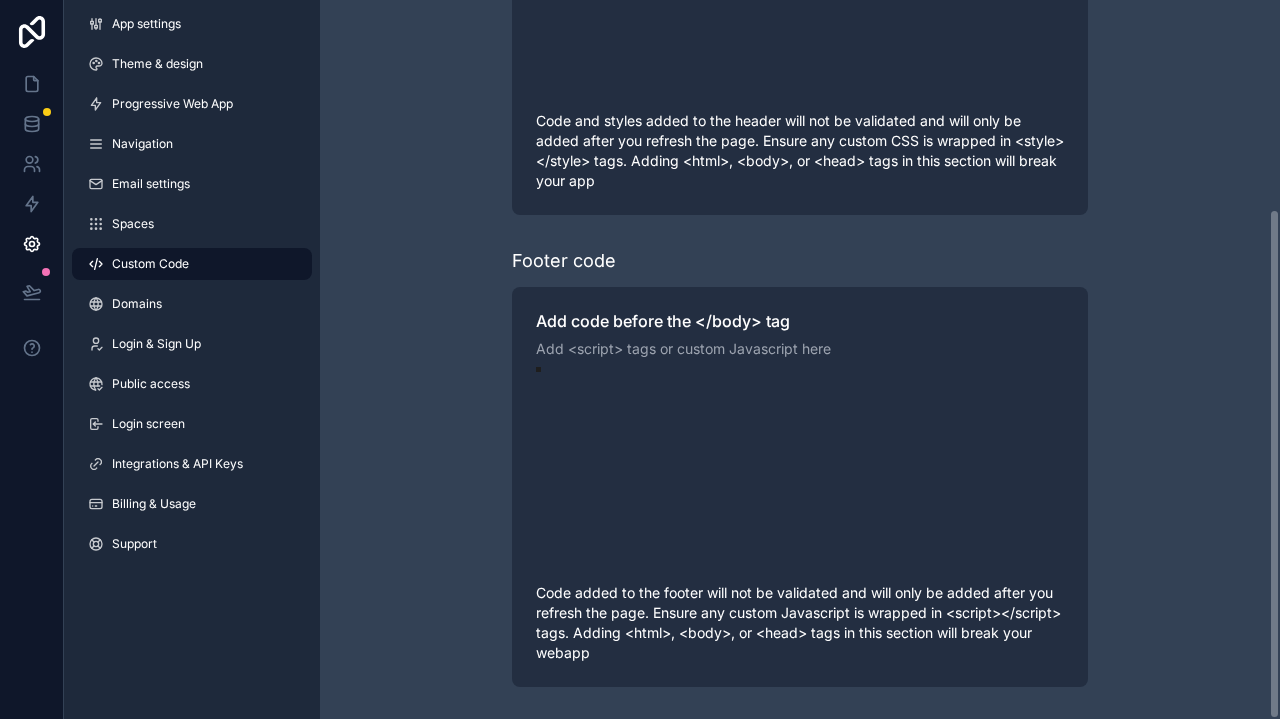 scroll, scrollTop: 293, scrollLeft: 0, axis: vertical 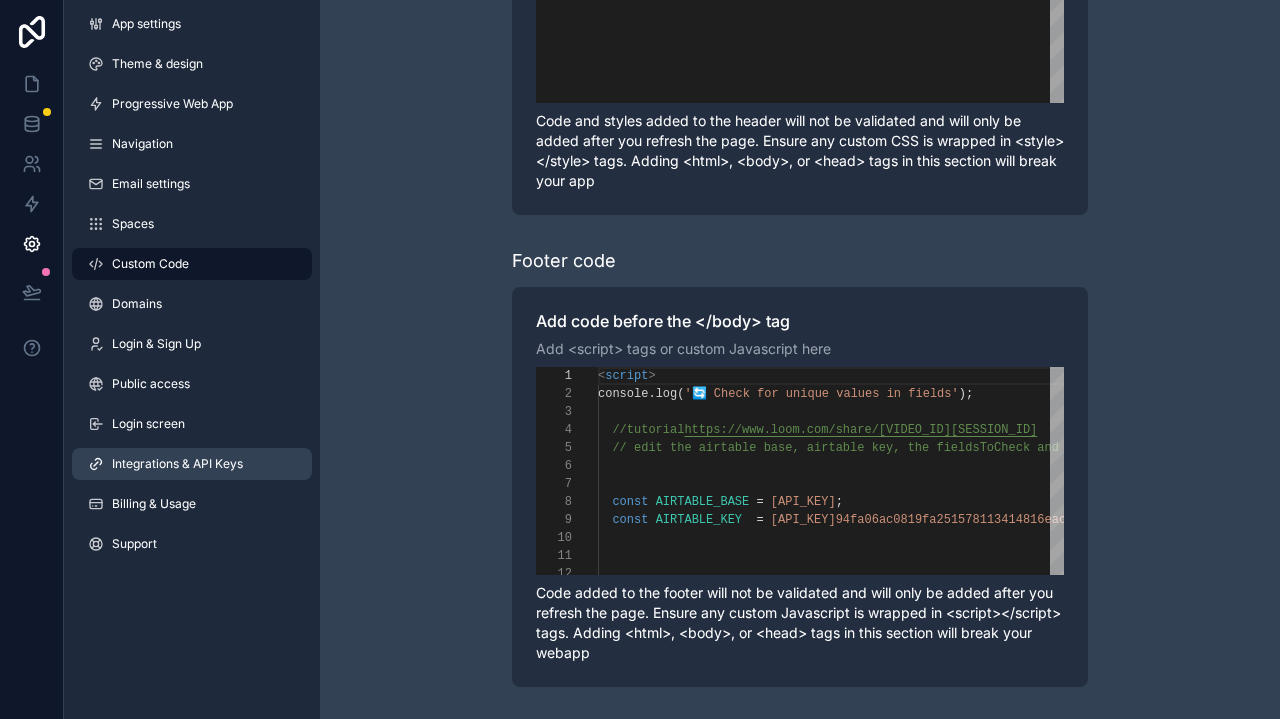 click on "Integrations & API Keys" at bounding box center (192, 464) 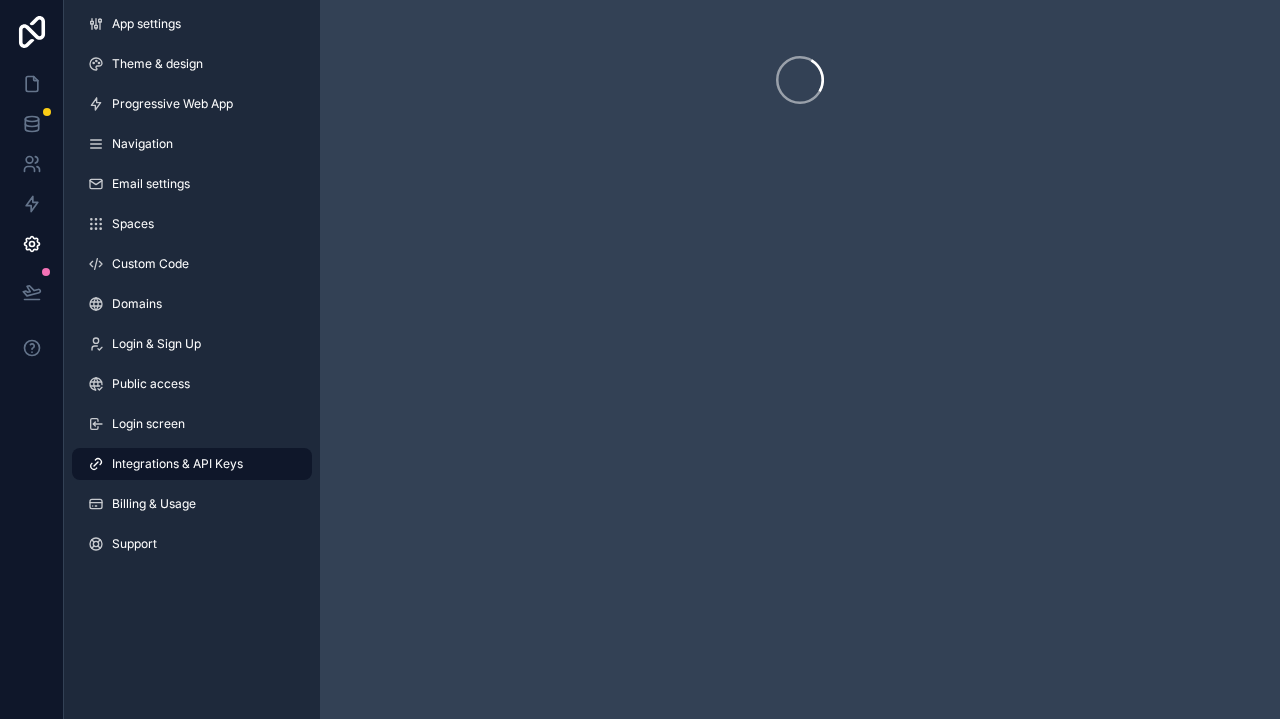 scroll, scrollTop: 0, scrollLeft: 0, axis: both 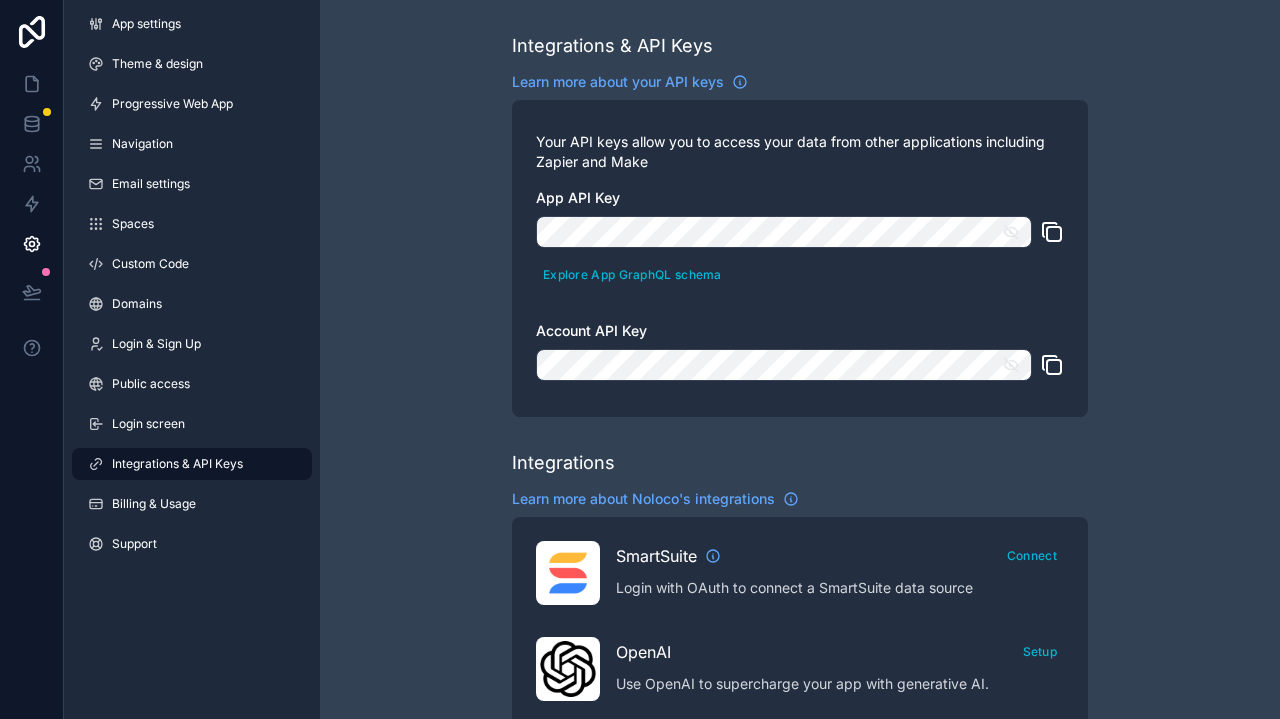 click on "App settings Theme & design Progressive Web App Navigation Email settings Spaces Custom Code Domains Login & Sign Up Public access Login screen Integrations & API Keys Billing & Usage Support" at bounding box center [192, 288] 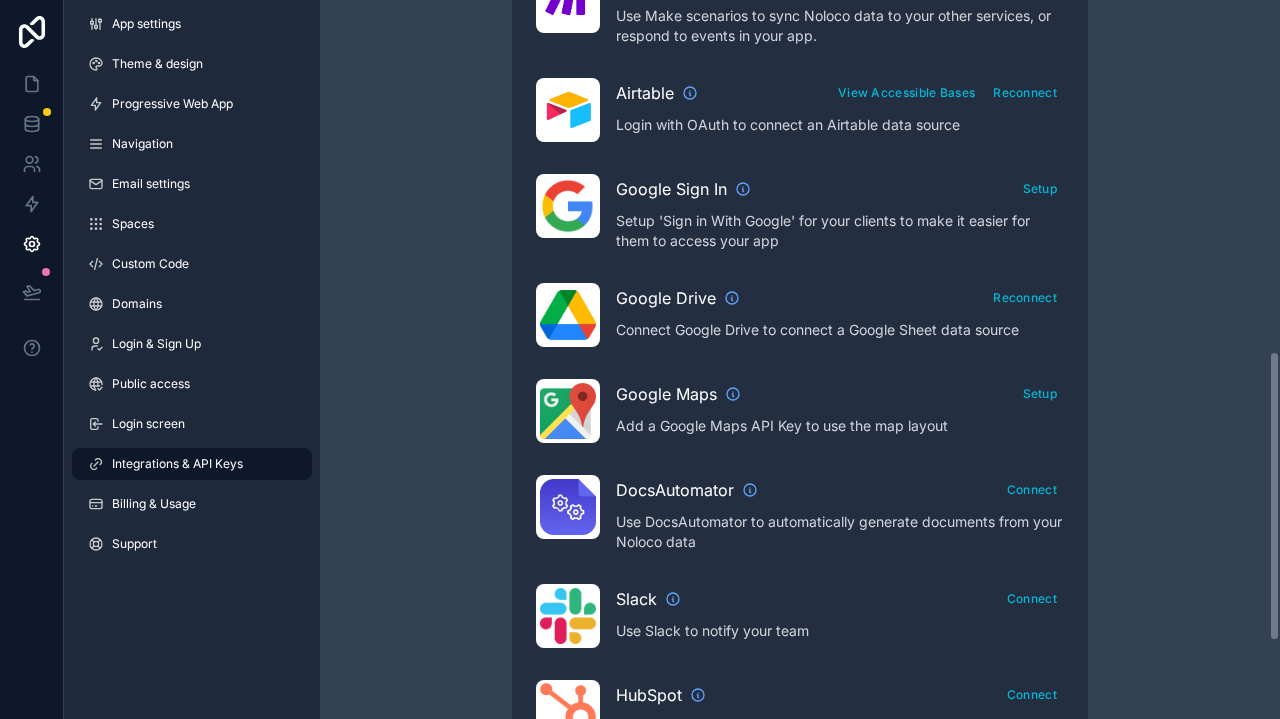 scroll, scrollTop: 871, scrollLeft: 0, axis: vertical 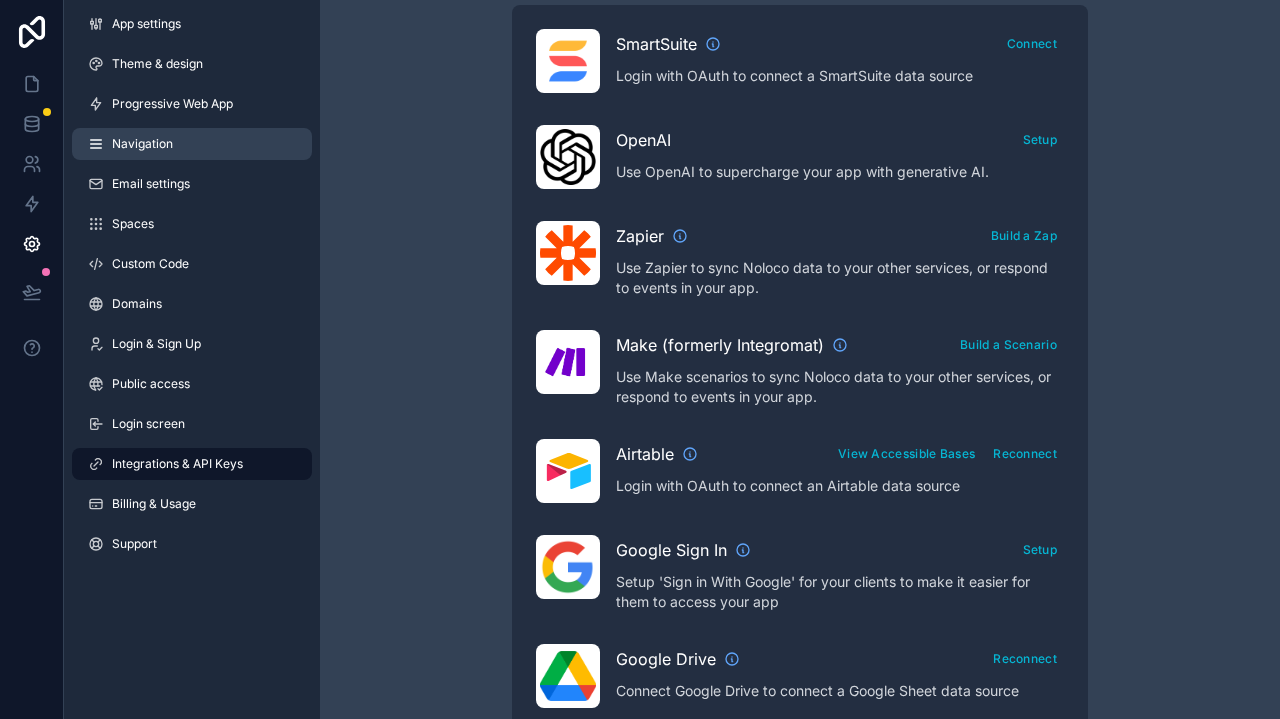 click on "Navigation" at bounding box center (142, 144) 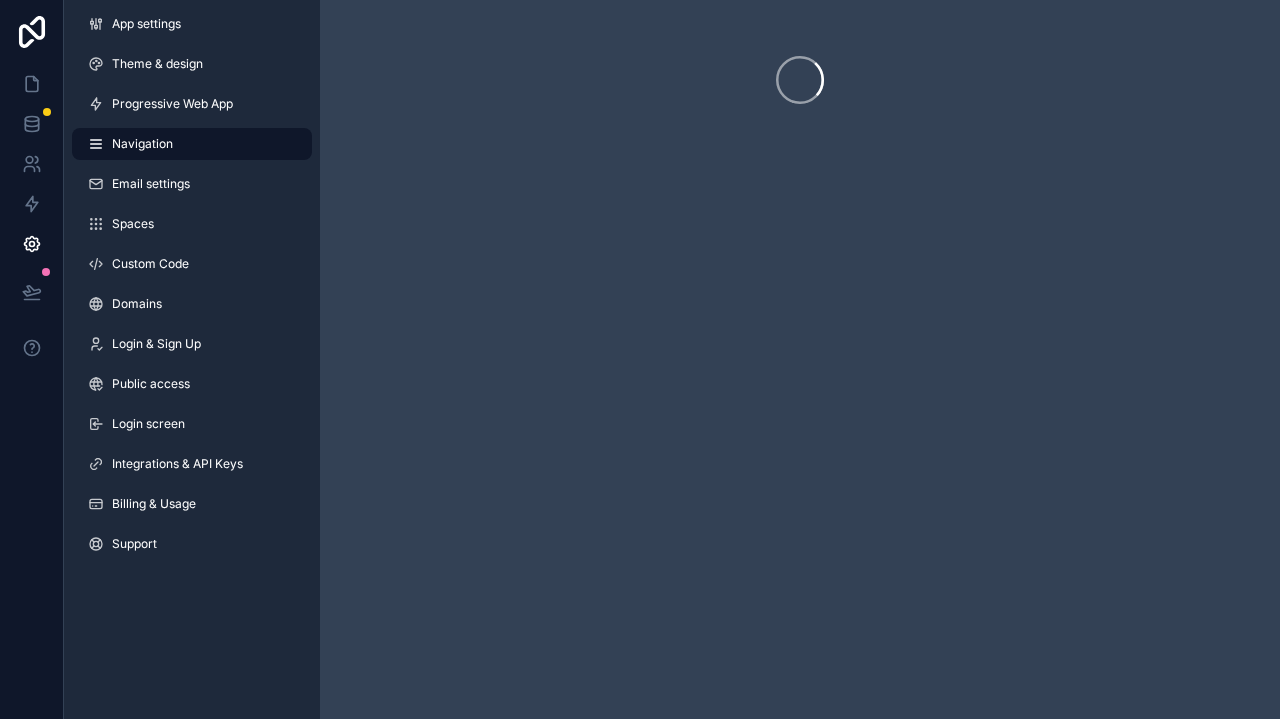 scroll, scrollTop: 0, scrollLeft: 0, axis: both 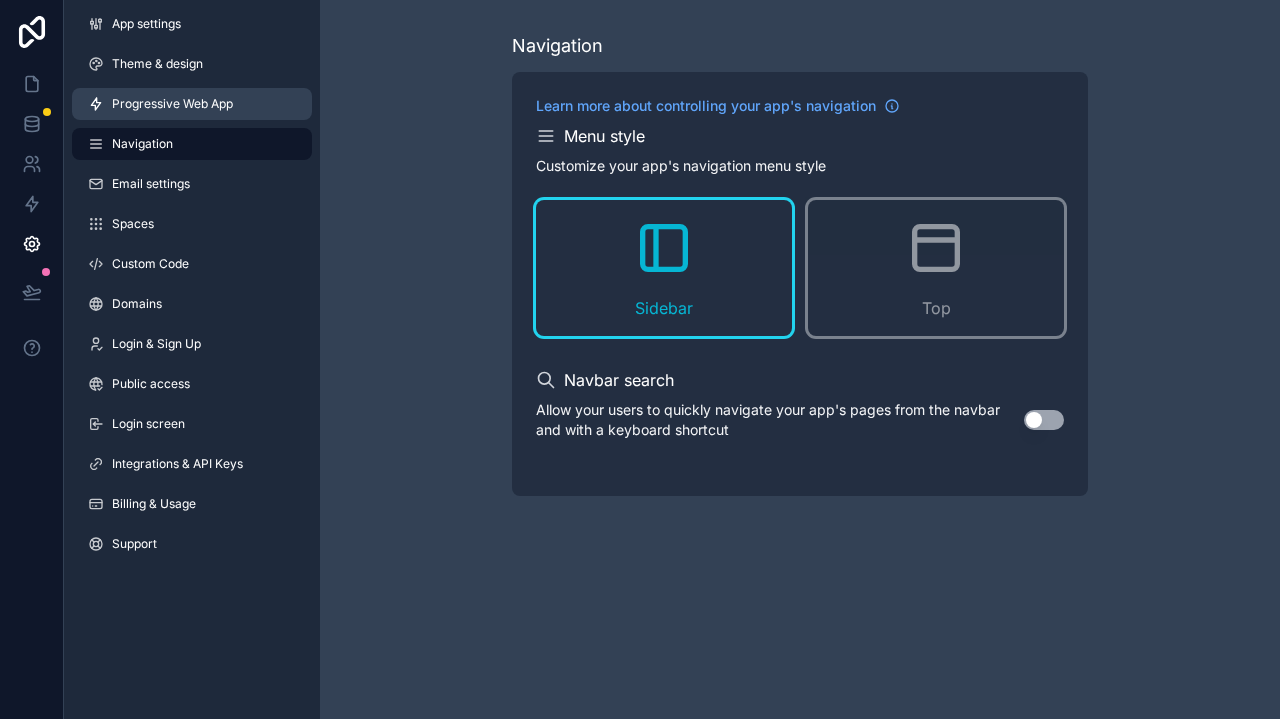 click on "Progressive Web App" at bounding box center (192, 104) 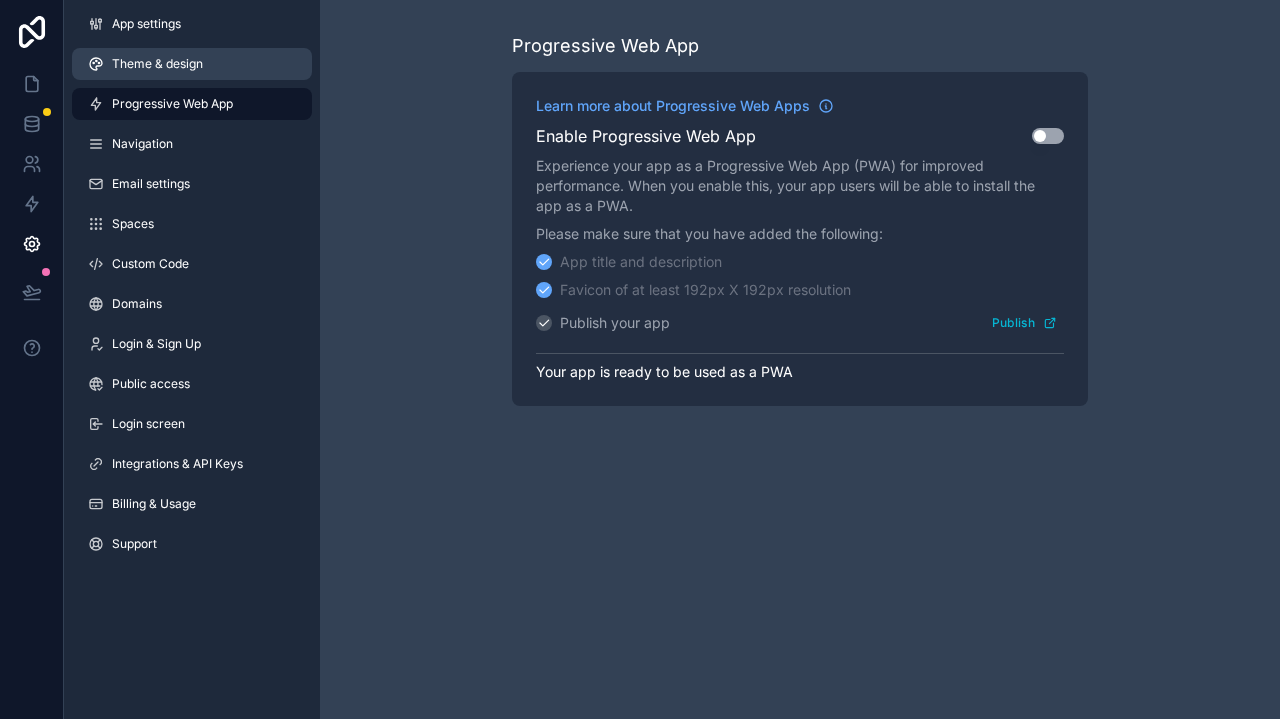 click on "Theme & design" at bounding box center [157, 64] 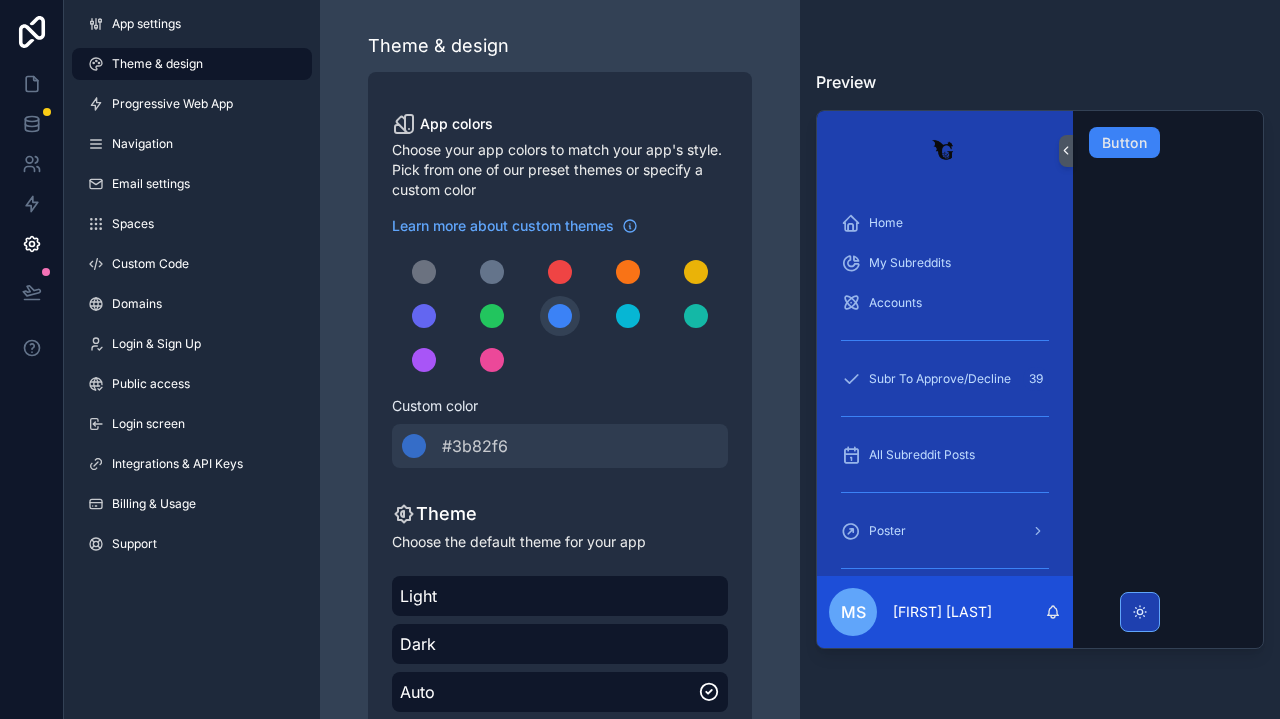 click on "App settings Theme & design Progressive Web App Navigation Email settings Spaces Custom Code Domains Login & Sign Up Public access Login screen Integrations & API Keys Billing & Usage Support" at bounding box center (192, 288) 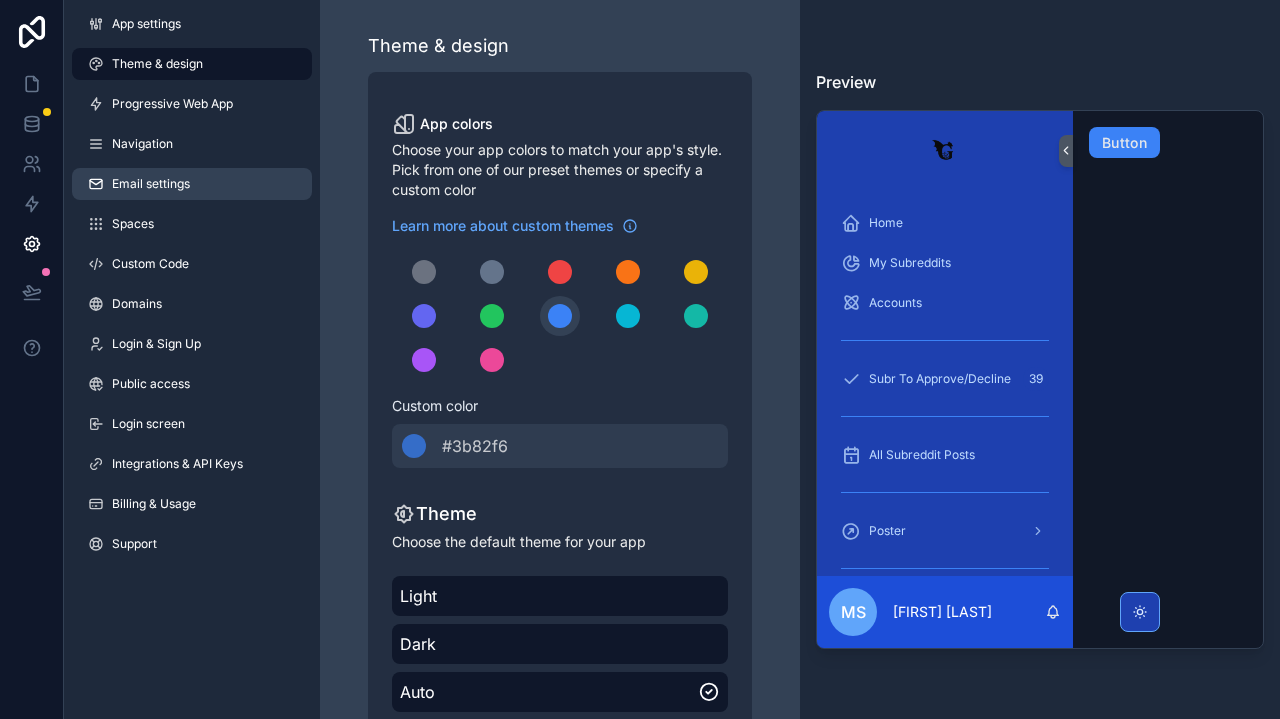 click on "Email settings" at bounding box center (151, 184) 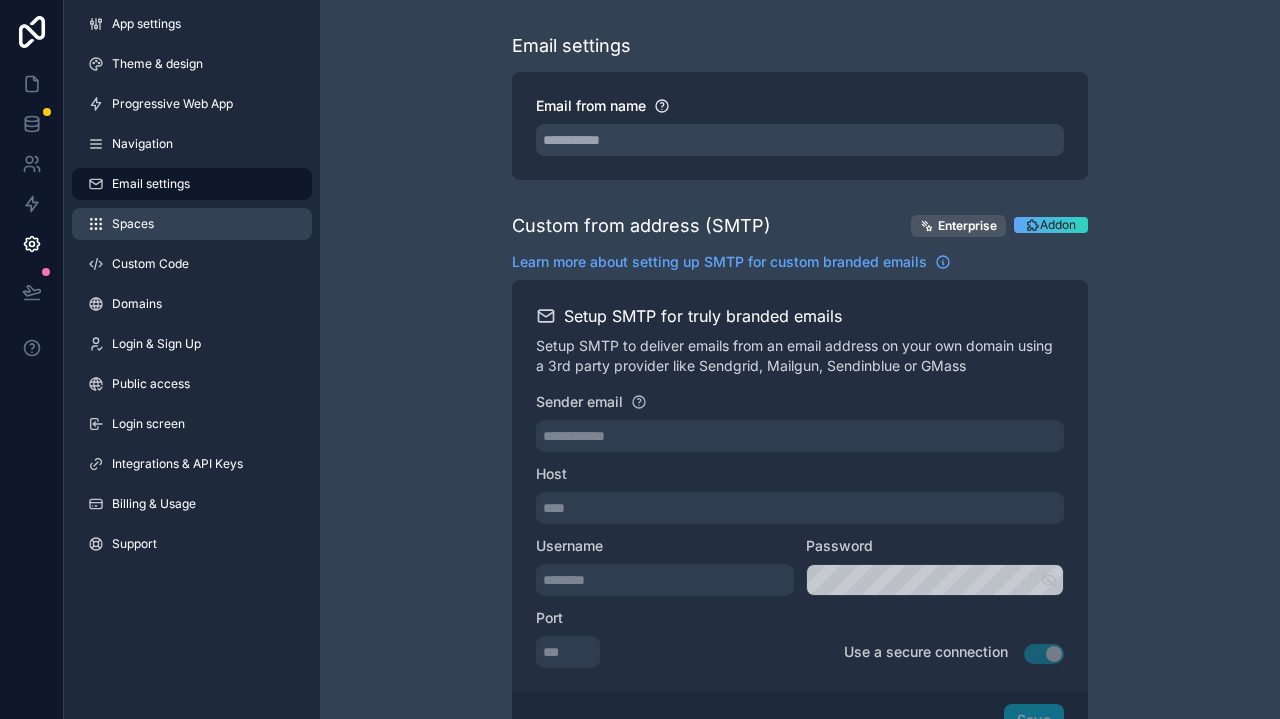 click on "Spaces" at bounding box center (192, 224) 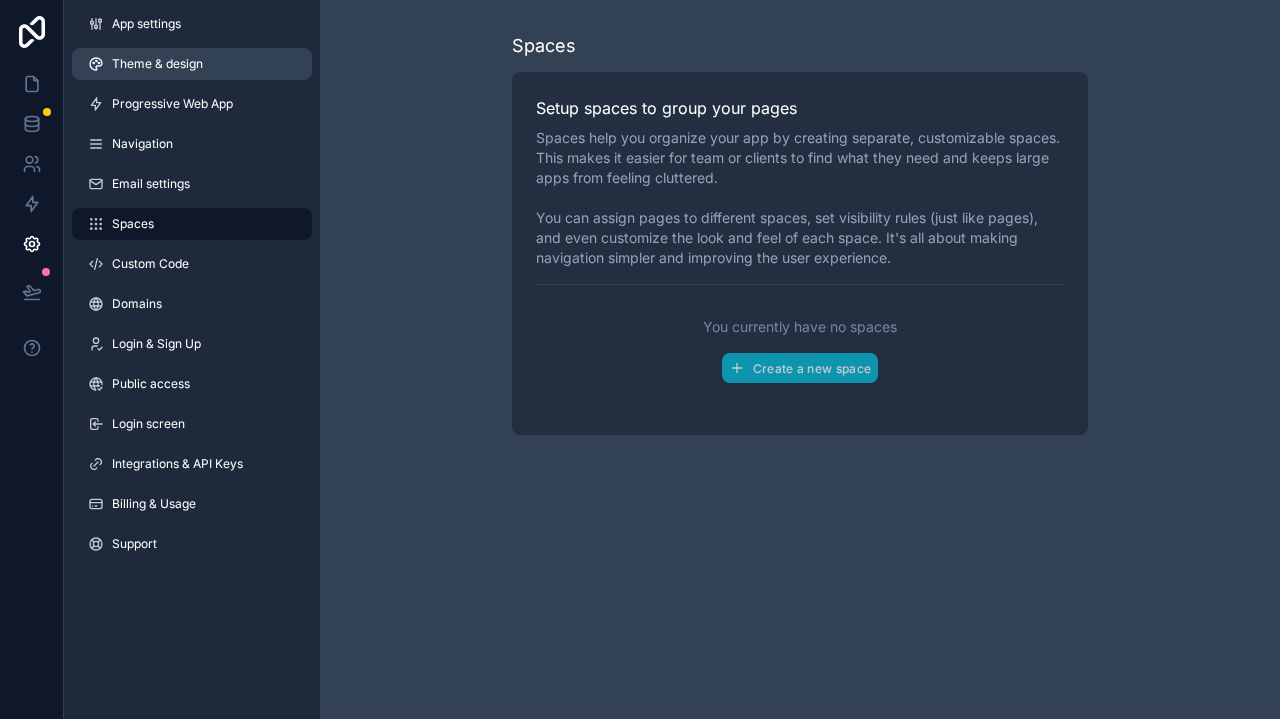 click on "Theme & design" at bounding box center (157, 64) 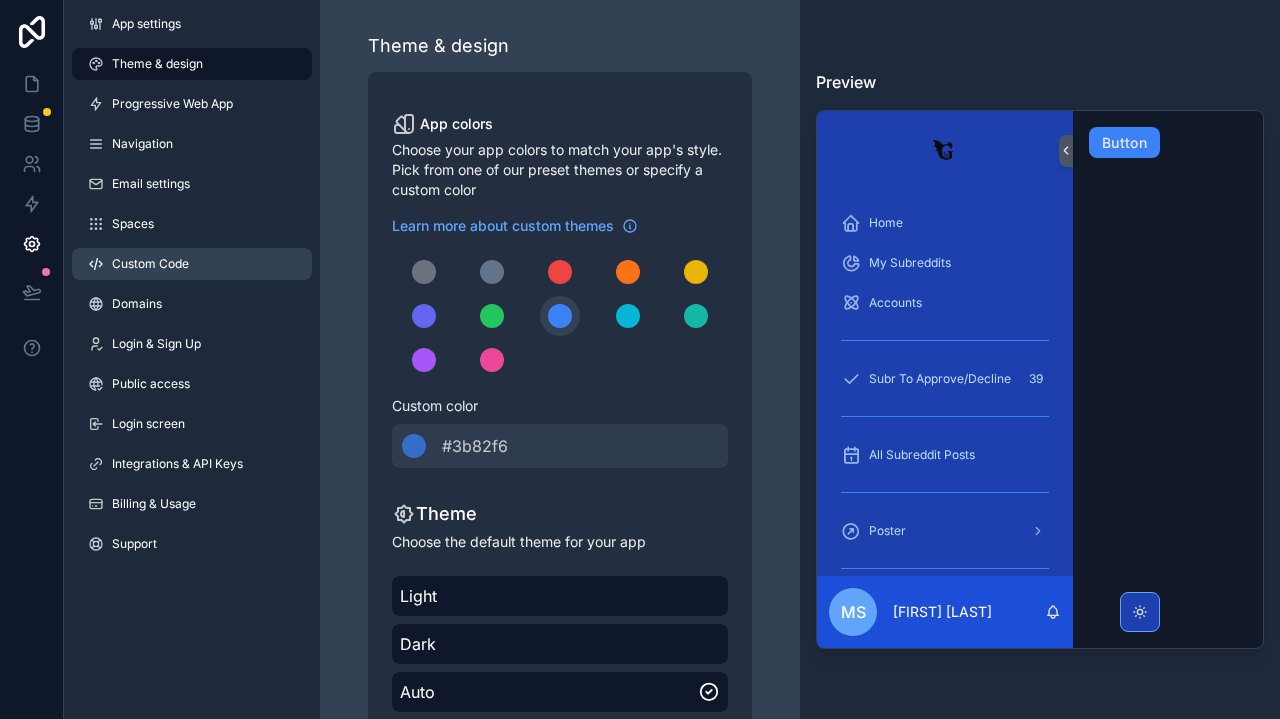 scroll, scrollTop: 0, scrollLeft: 0, axis: both 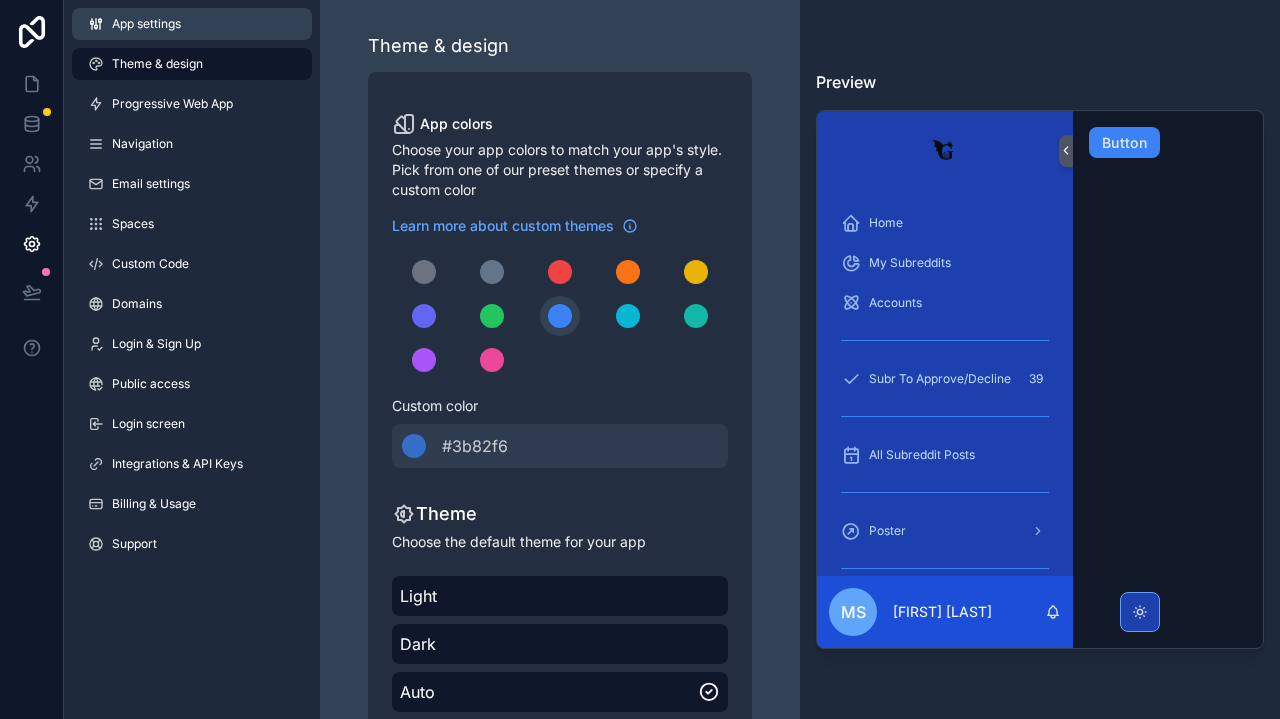 click on "App settings" at bounding box center [192, 24] 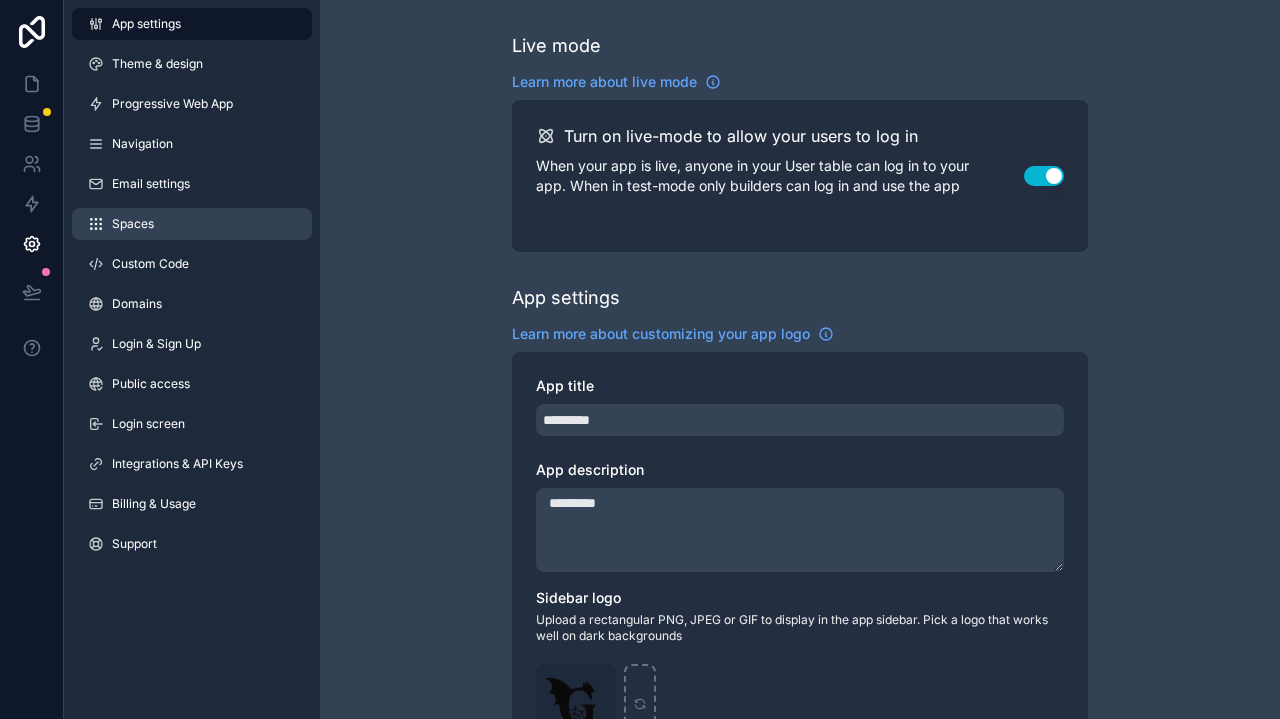 click on "Spaces" at bounding box center (192, 224) 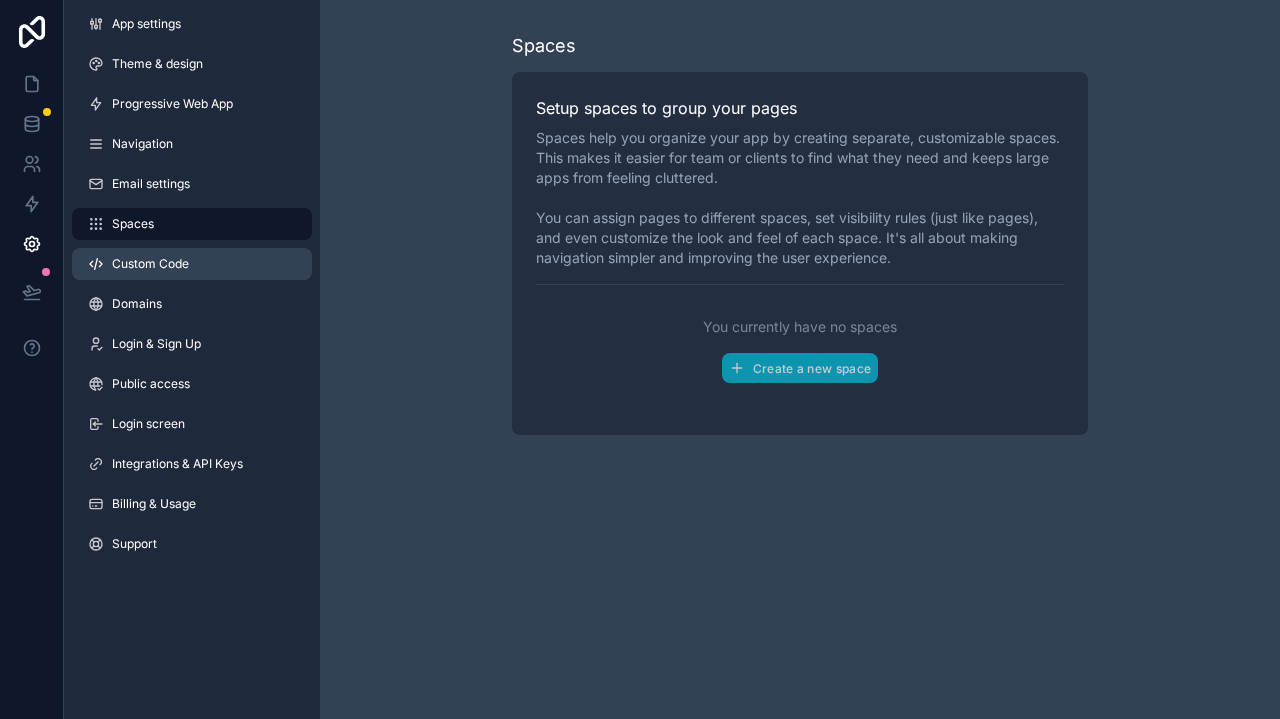 click on "Custom Code" at bounding box center [150, 264] 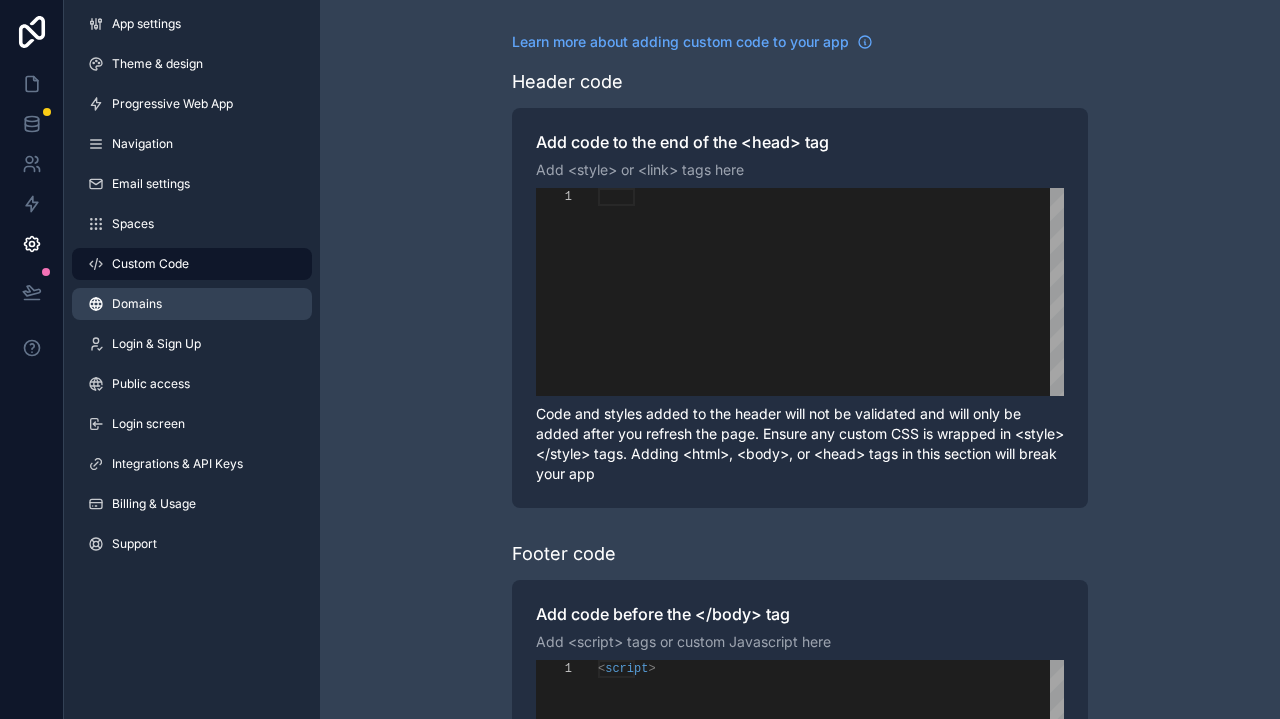 scroll, scrollTop: 180, scrollLeft: 0, axis: vertical 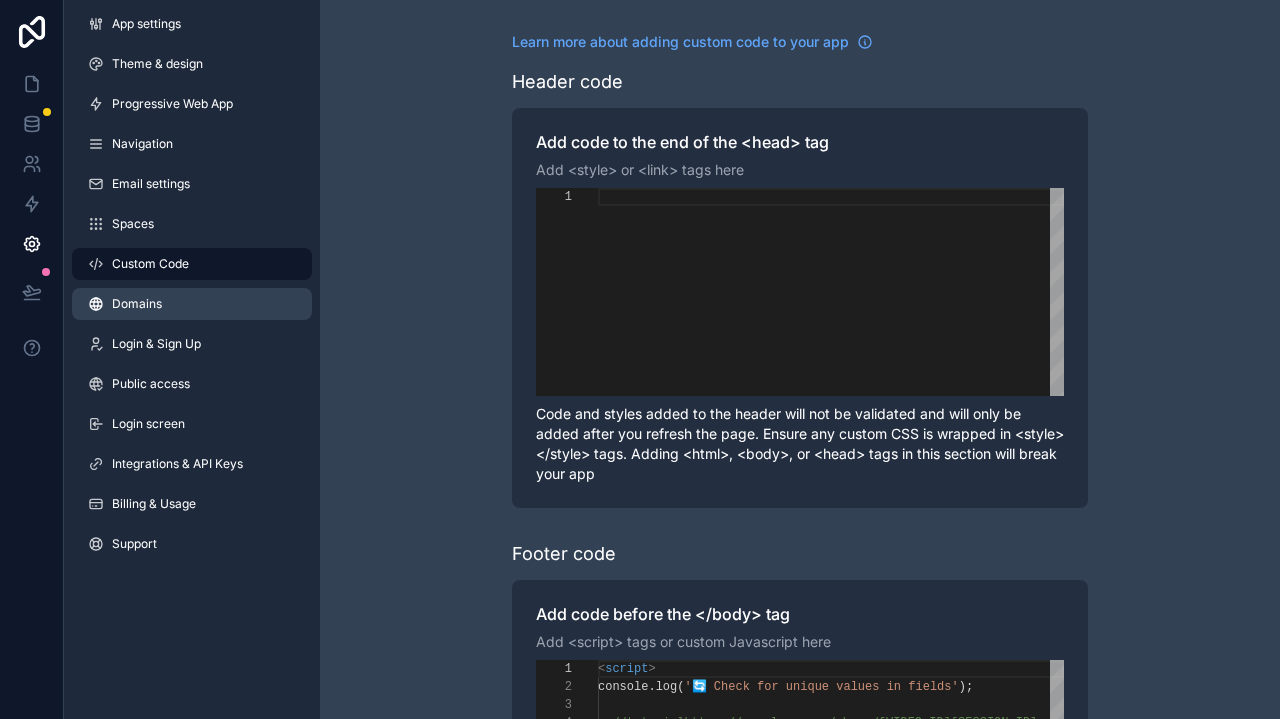 click on "Domains" at bounding box center (137, 304) 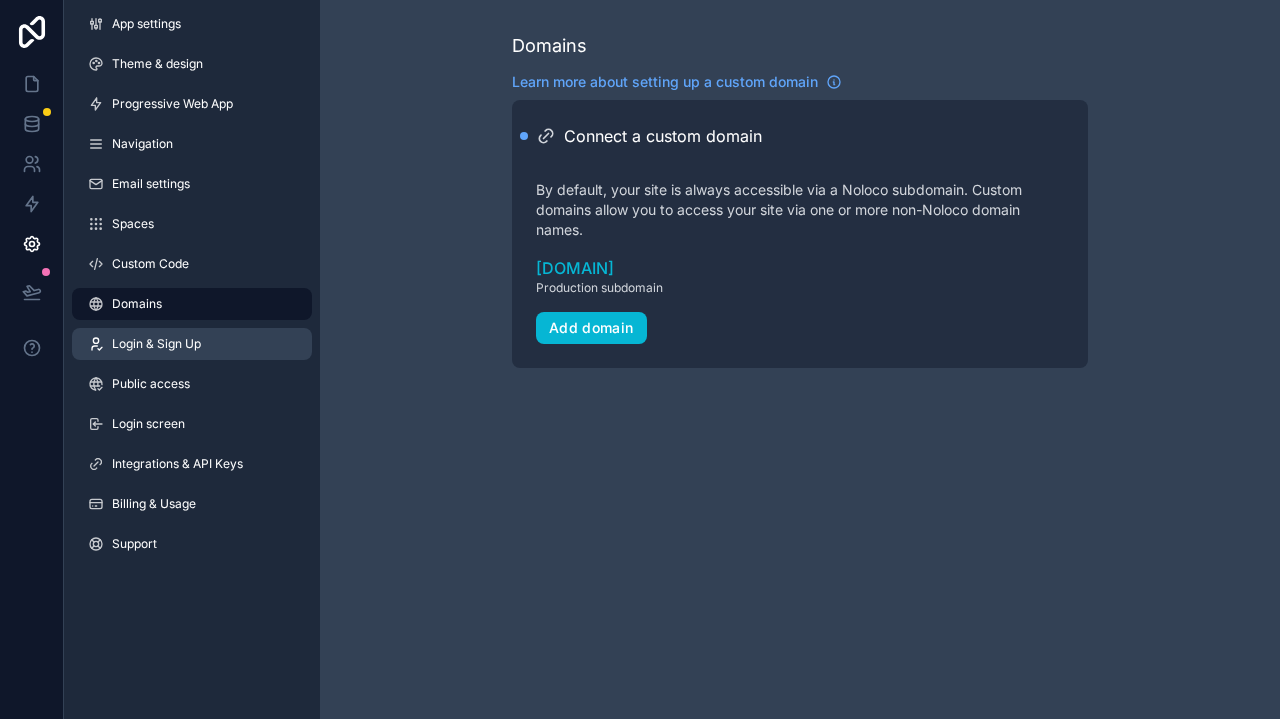 click on "Login & Sign Up" at bounding box center (192, 344) 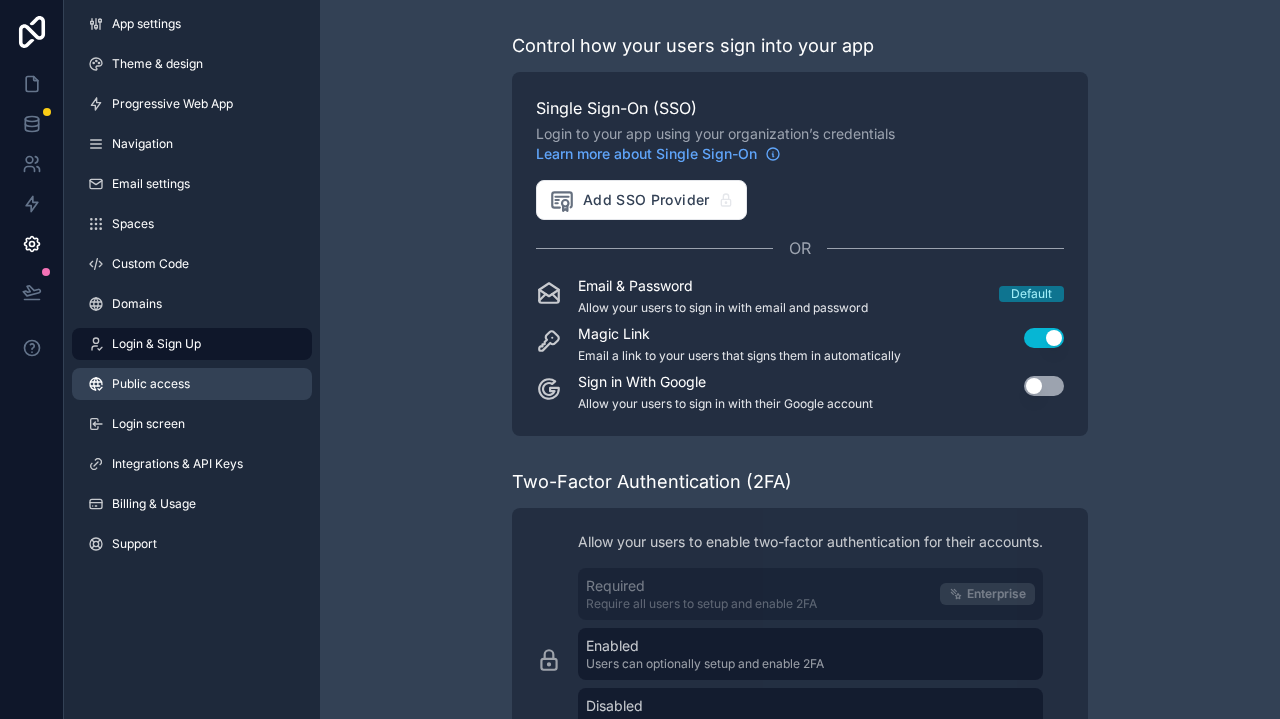 click on "Public access" at bounding box center (151, 384) 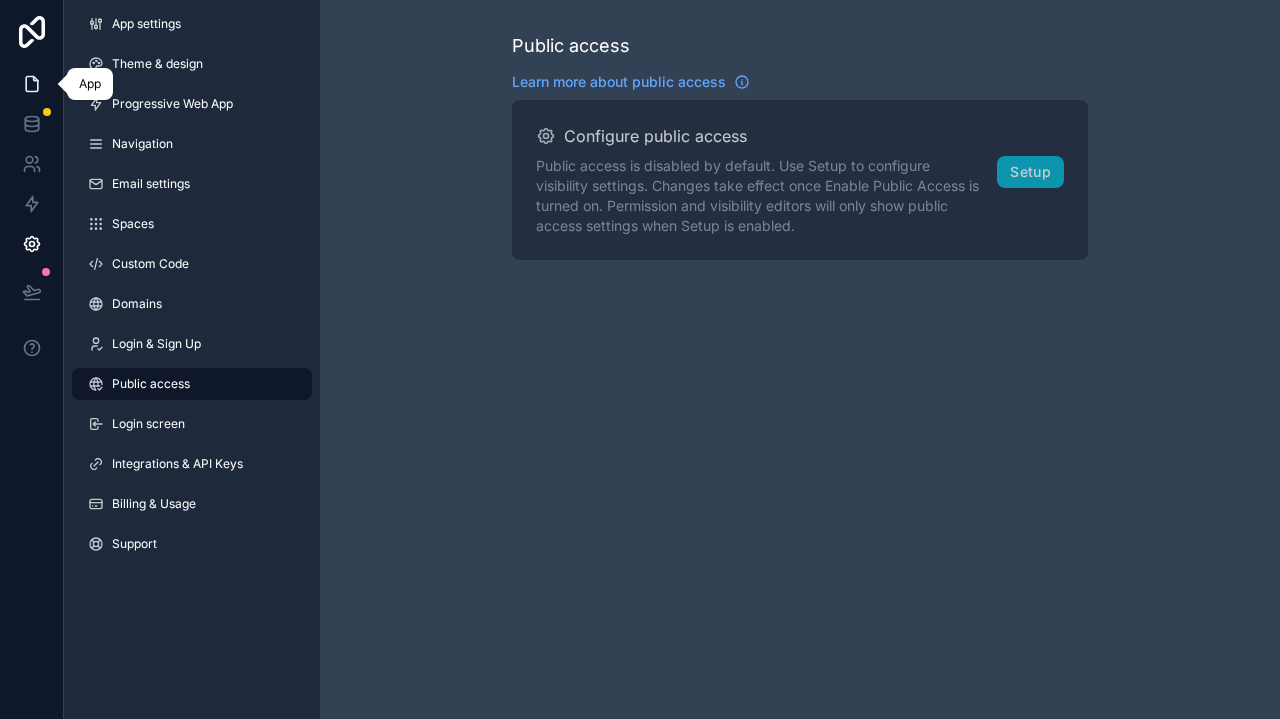 click at bounding box center [31, 84] 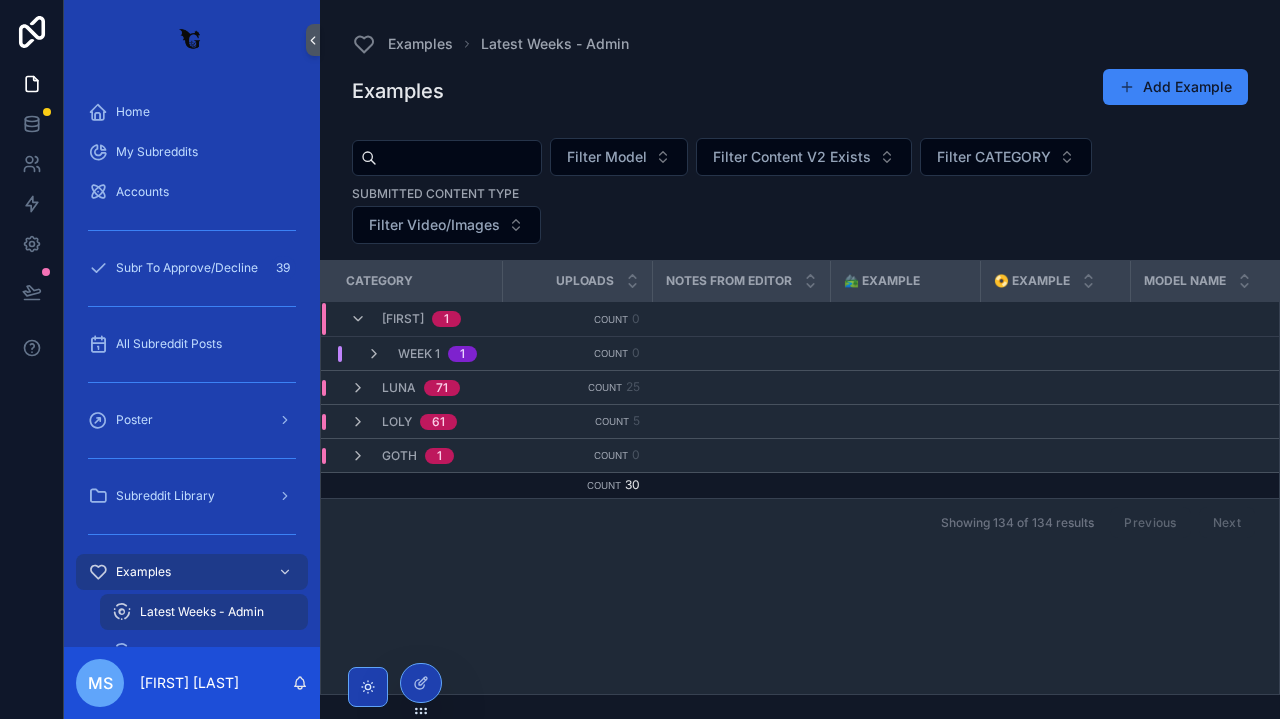 click on "Filter Model Filter Content V2 Exists Filter CATEGORY Submitted Content Type Filter Video/Images" at bounding box center (800, 195) 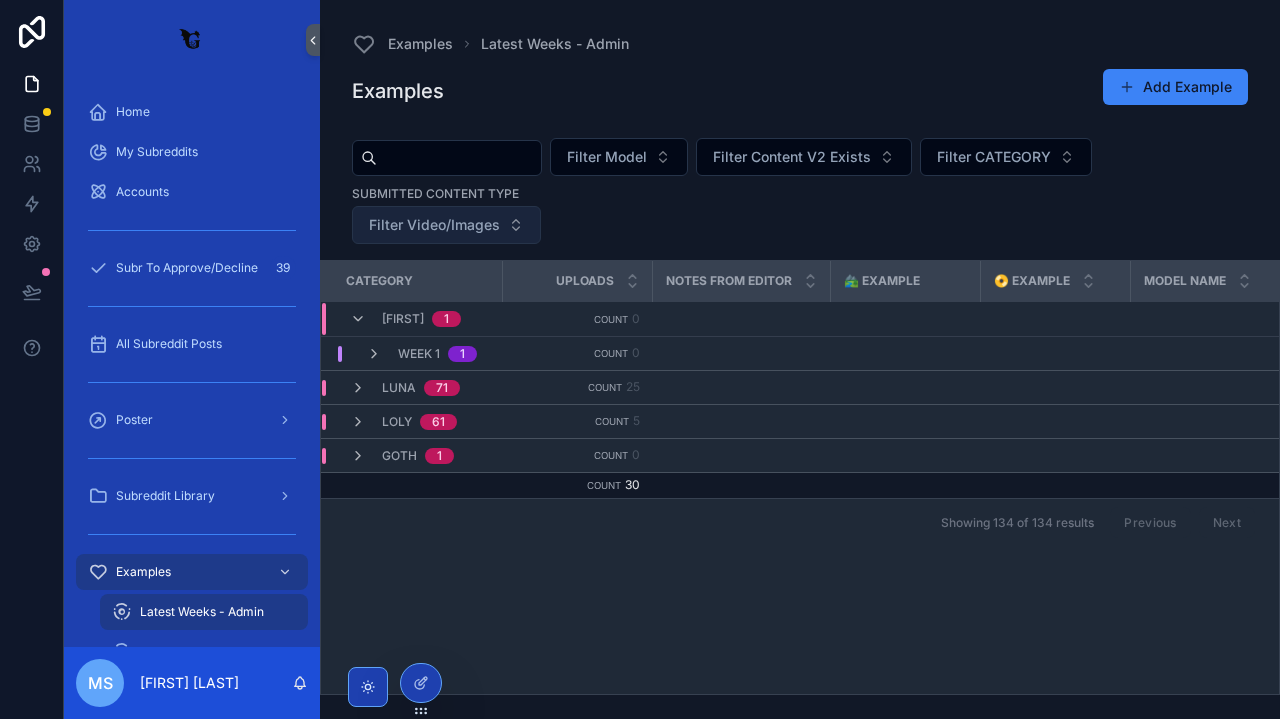 click on "Filter Video/Images" at bounding box center (446, 225) 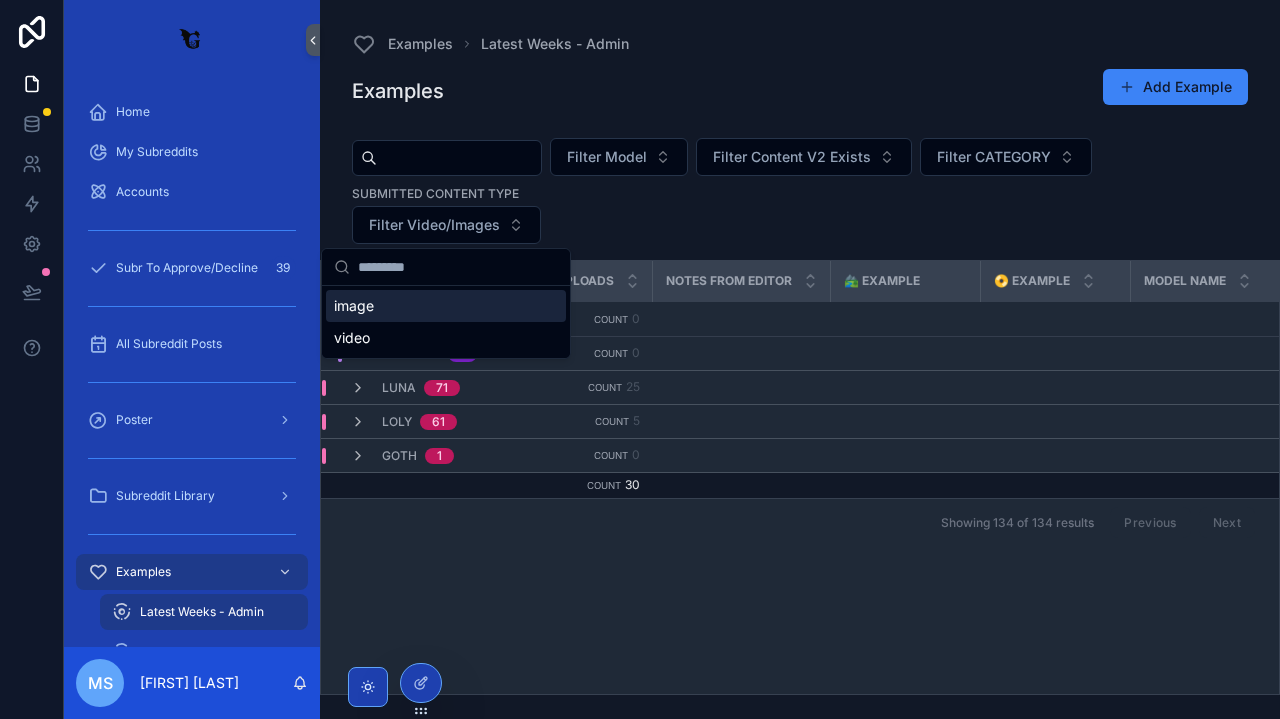 click on "Examples Add Example" at bounding box center (800, 91) 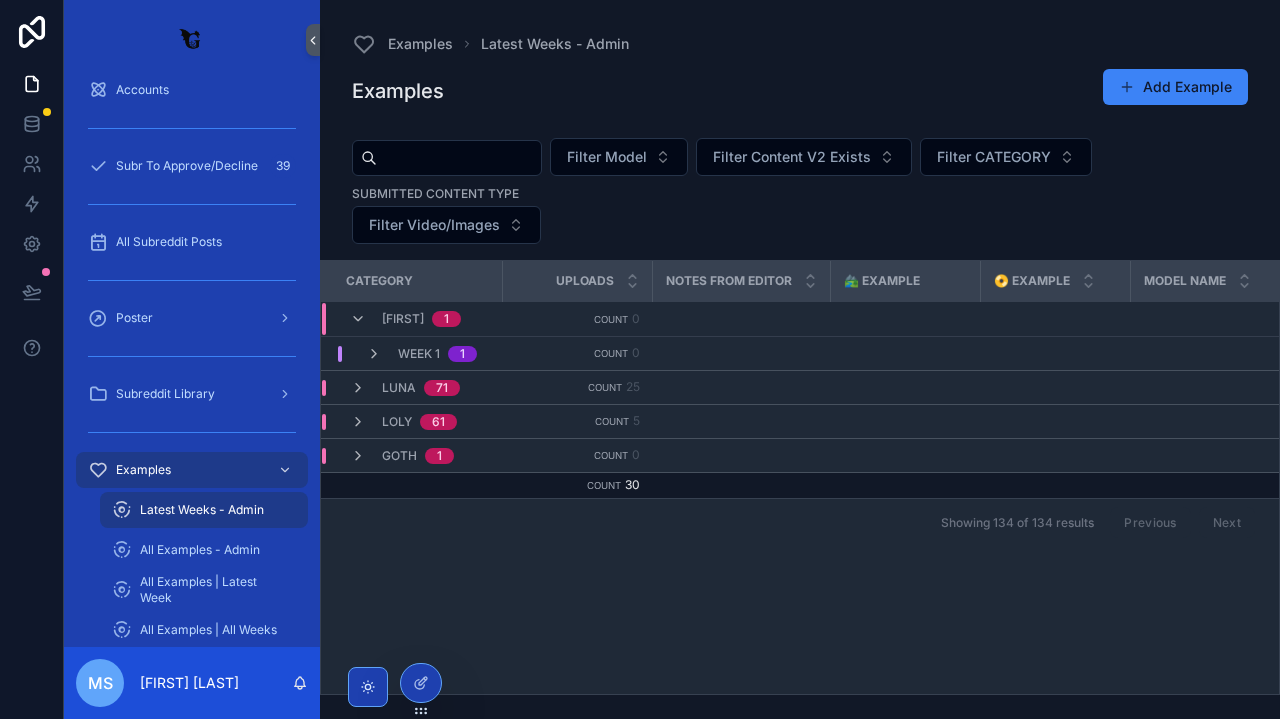 scroll, scrollTop: 122, scrollLeft: 0, axis: vertical 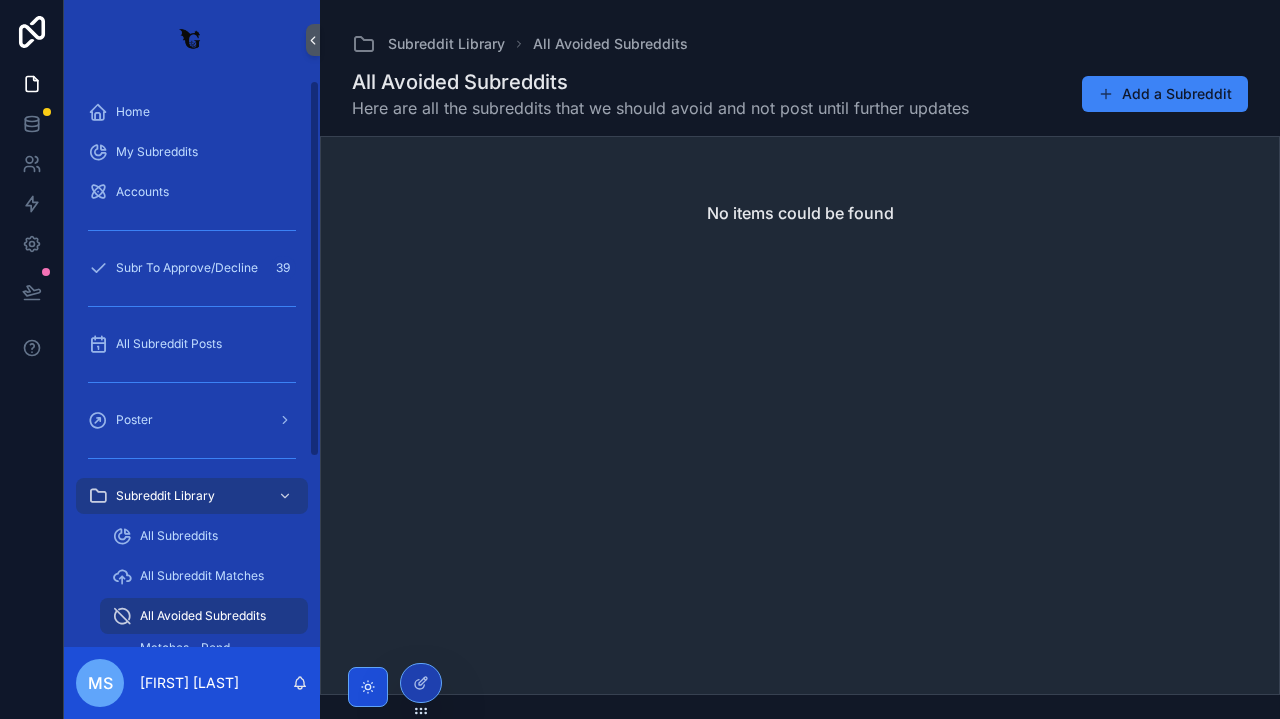 click 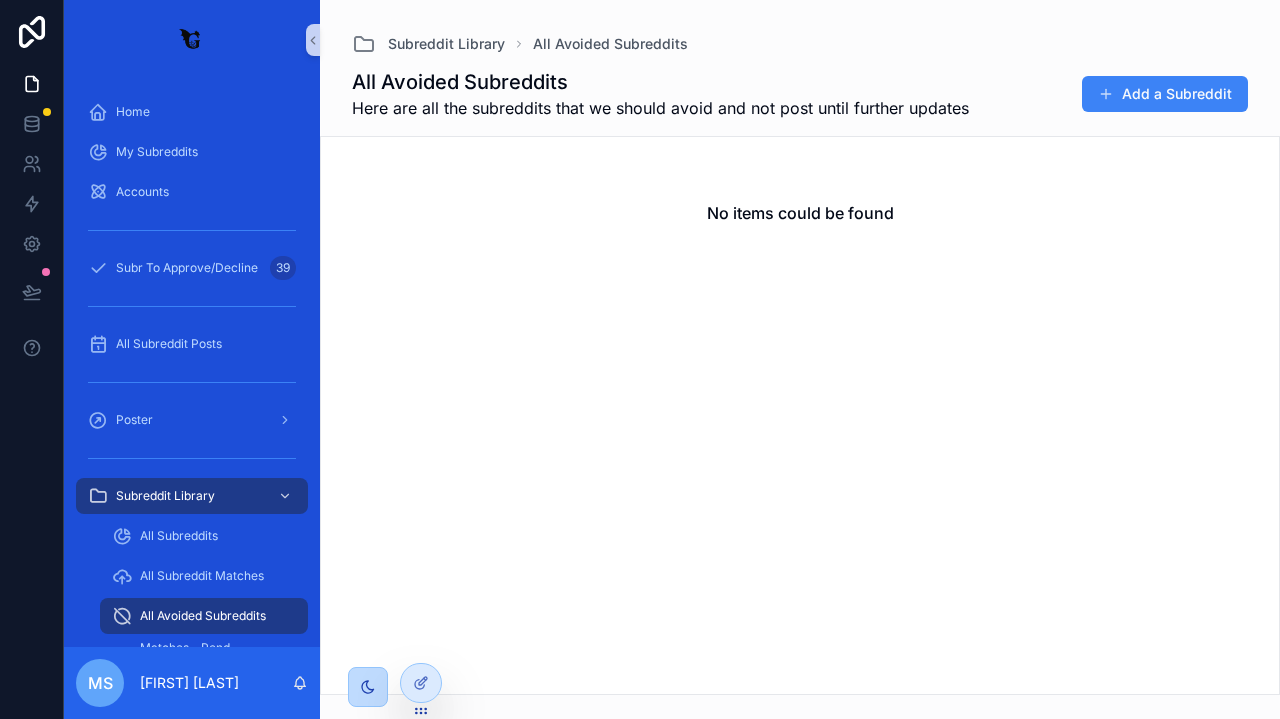 scroll, scrollTop: 0, scrollLeft: 0, axis: both 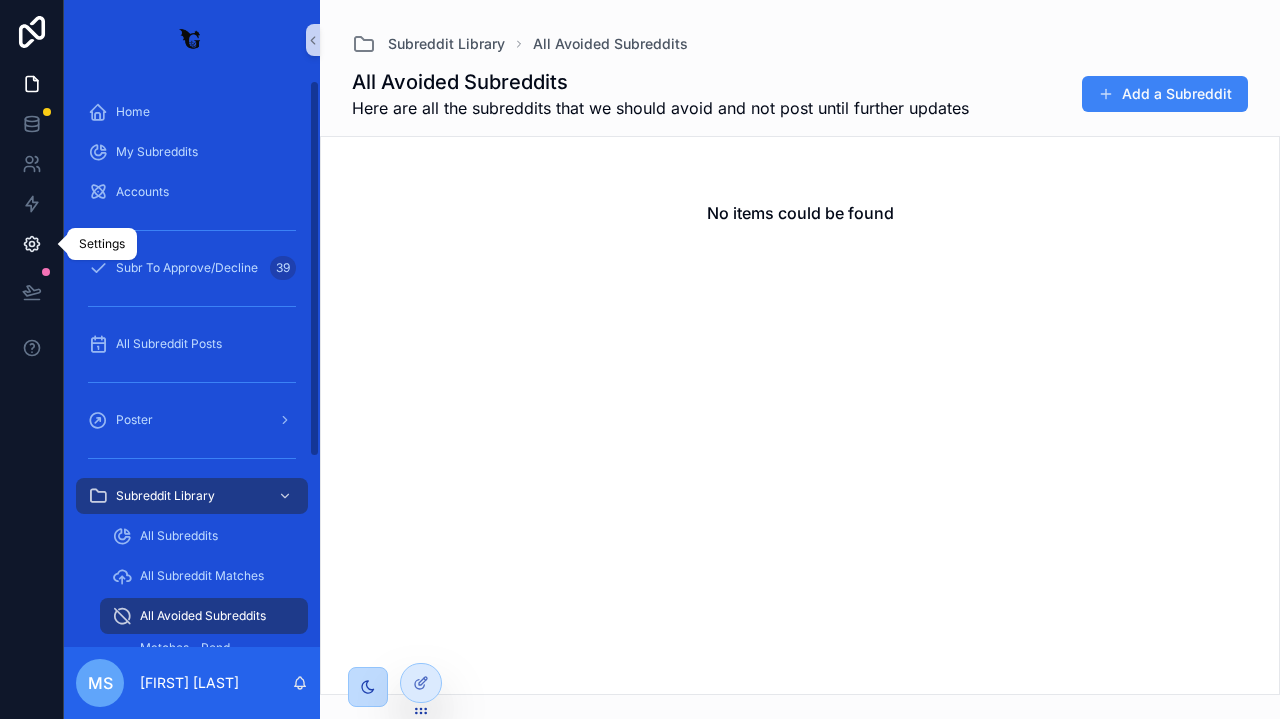 click at bounding box center (31, 244) 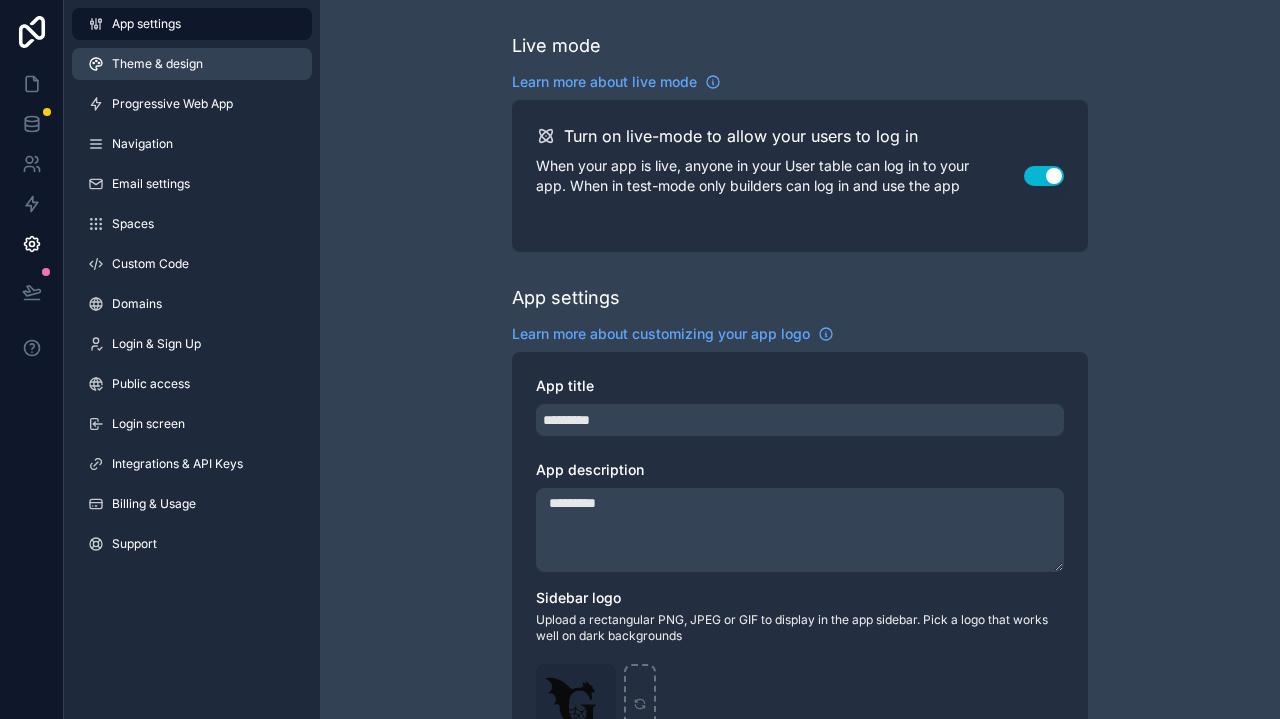 click on "Theme & design" at bounding box center (157, 64) 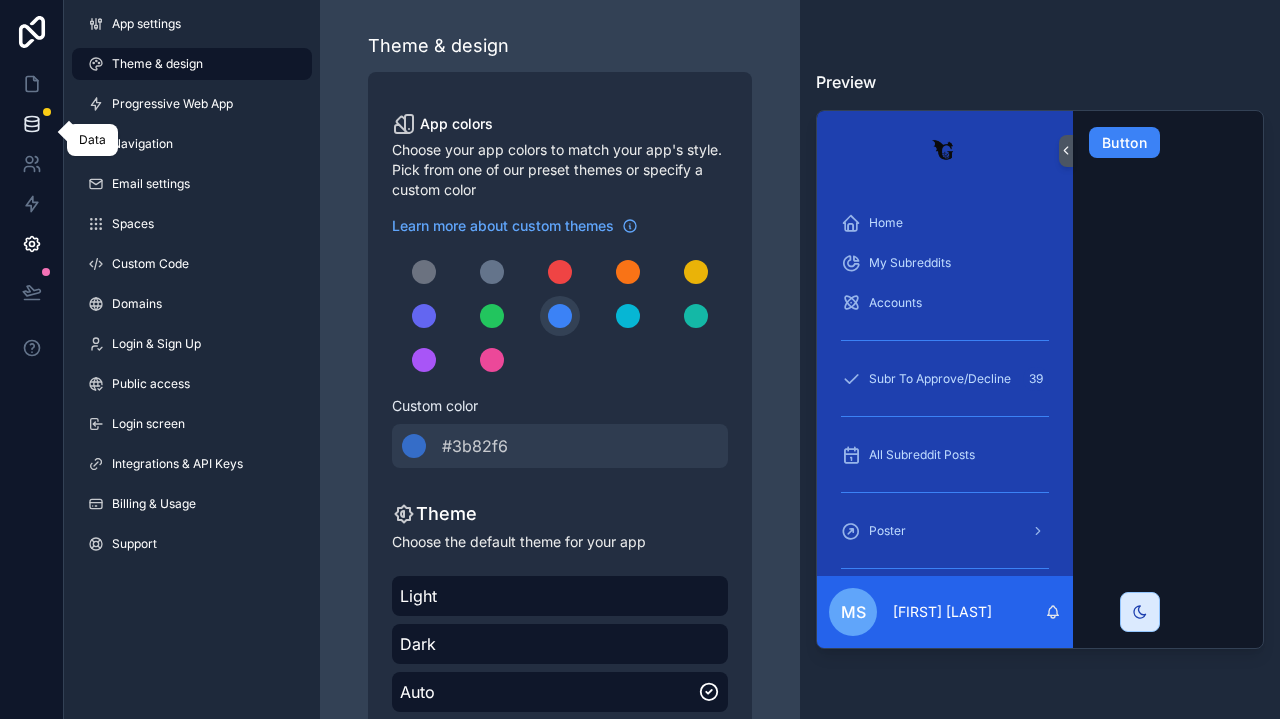 click 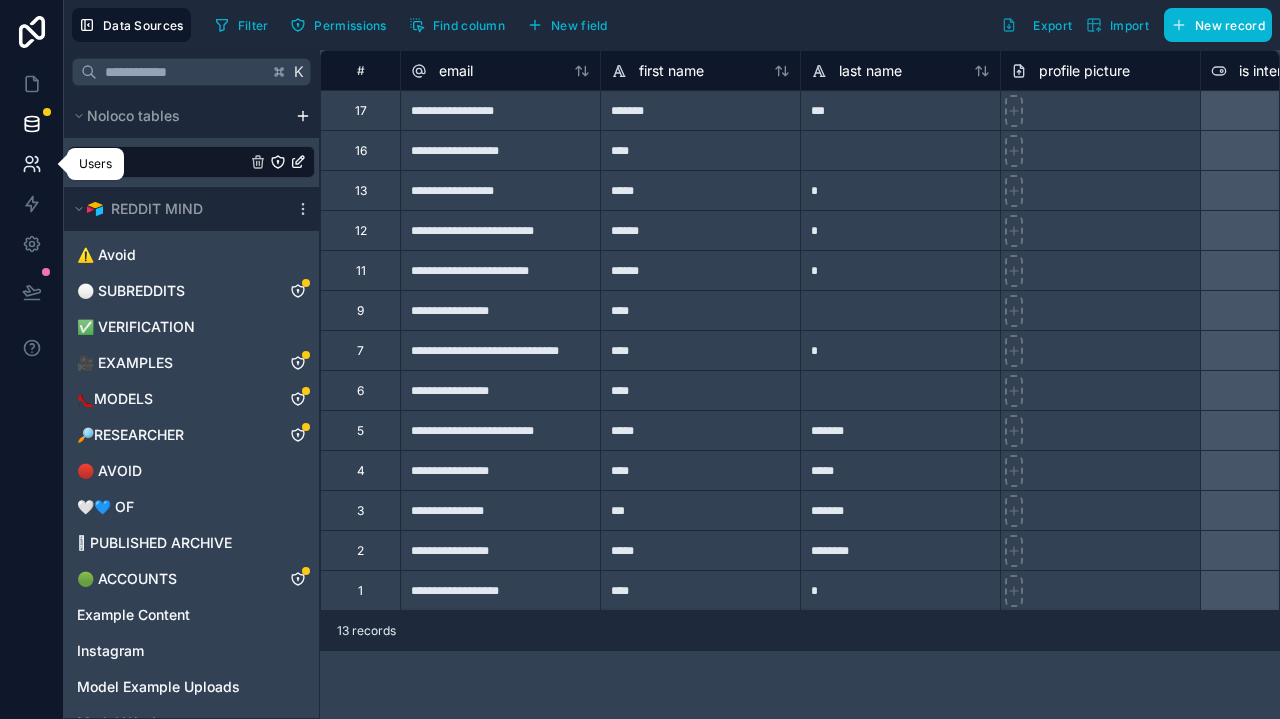 click at bounding box center [31, 164] 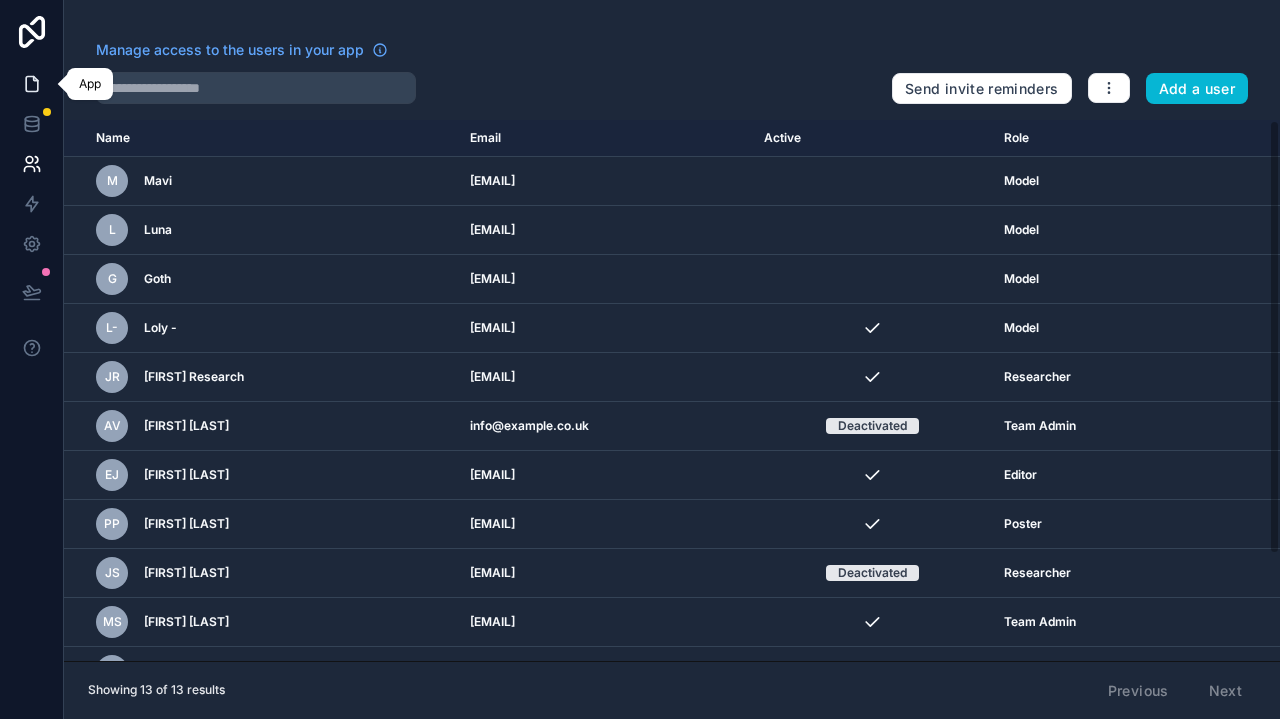 click 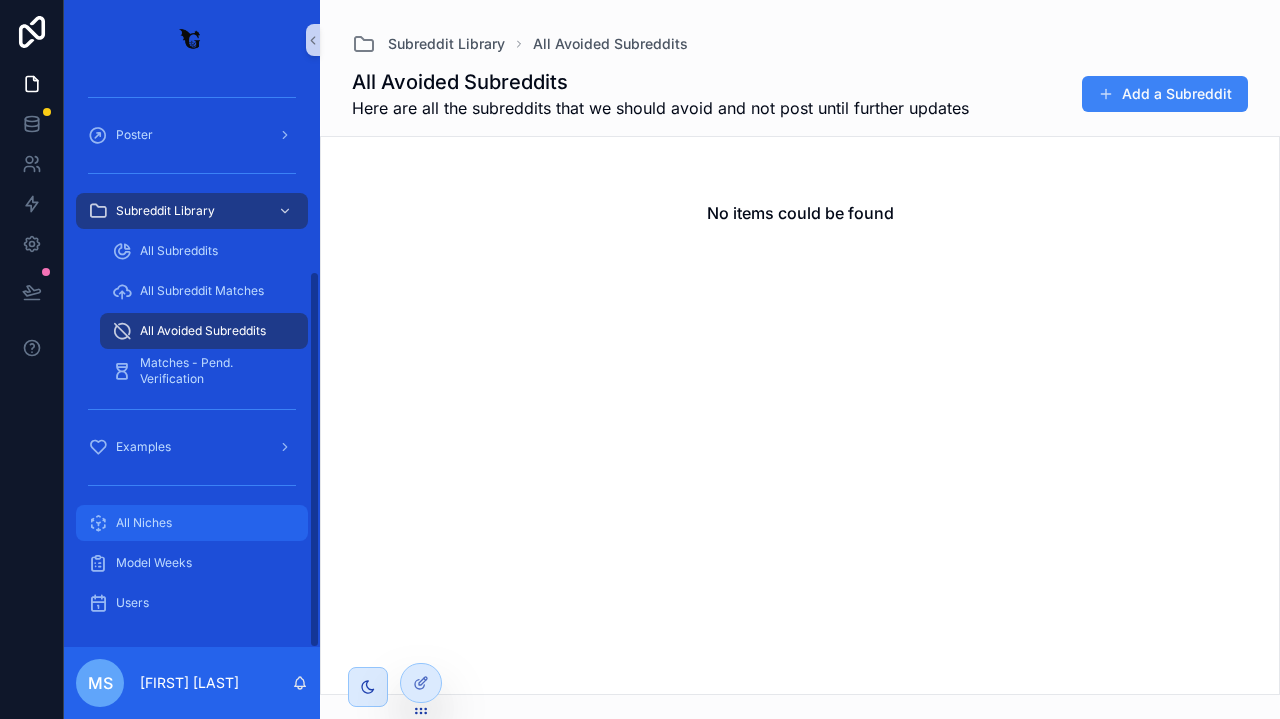 click on "All Niches" at bounding box center (192, 523) 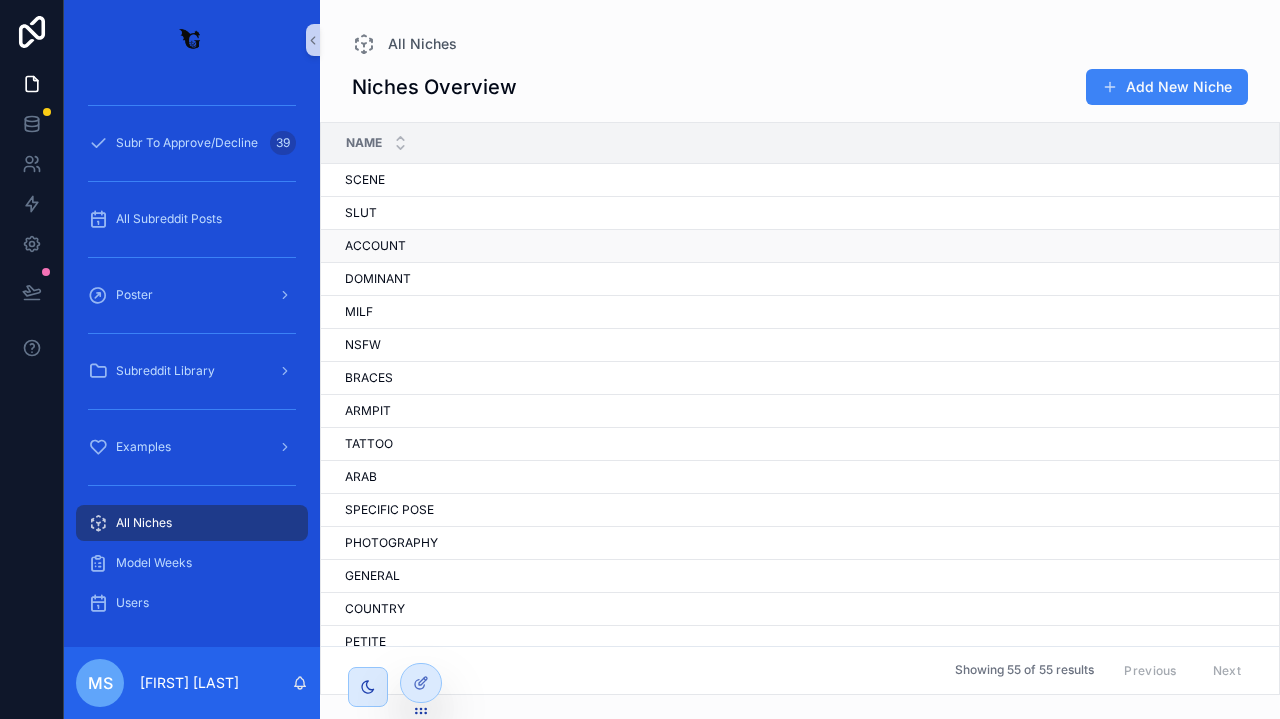 click on "ACCOUNT ACCOUNT" at bounding box center (832, 246) 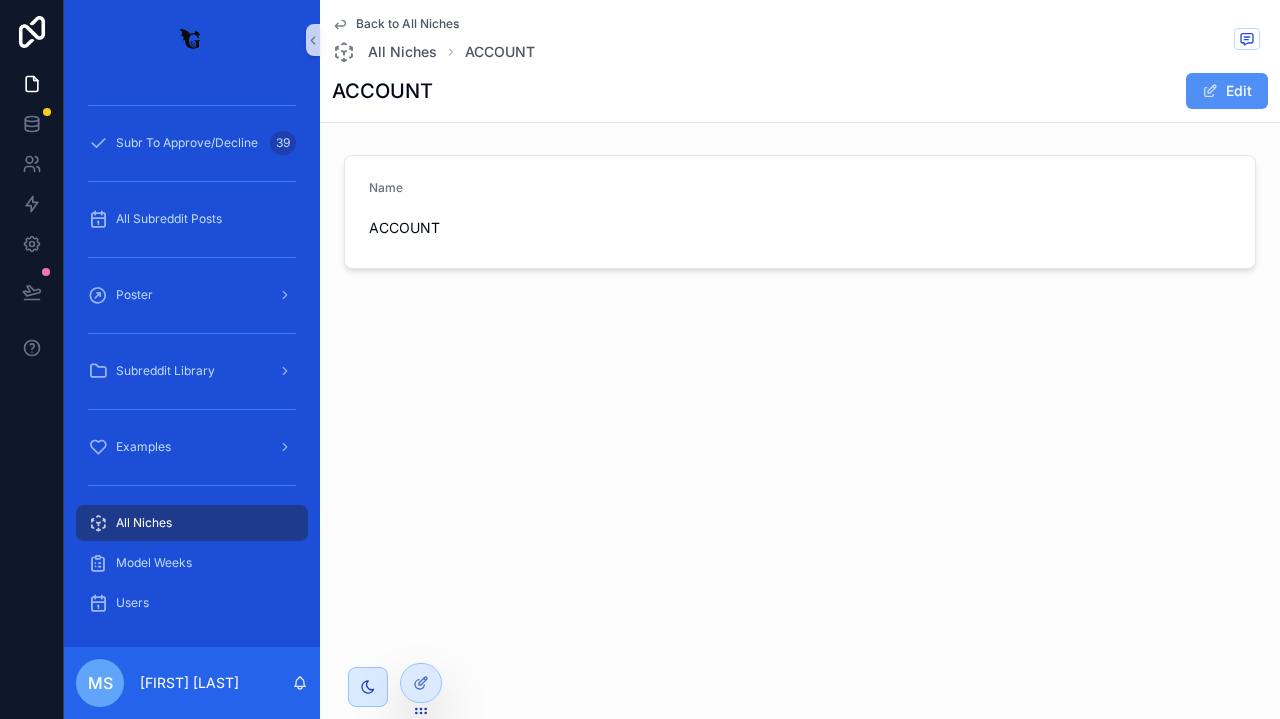 click on "Edit" at bounding box center (1227, 91) 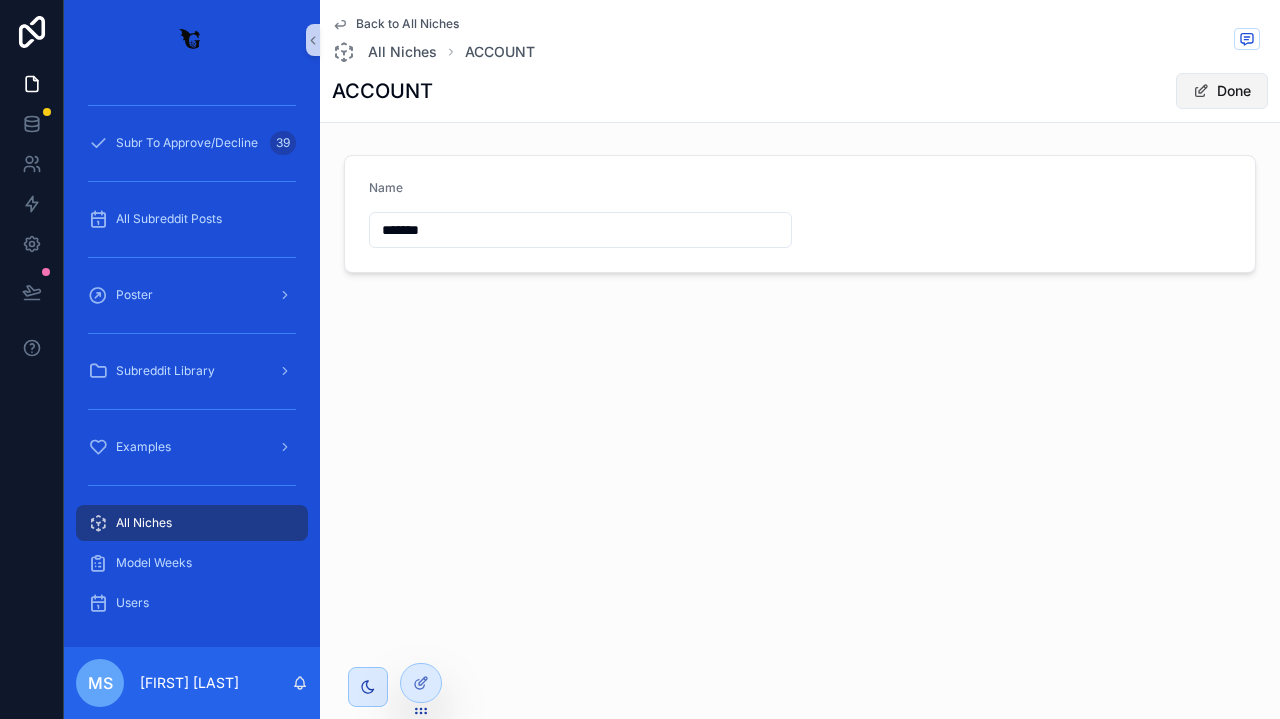 click on "Done" at bounding box center [1222, 91] 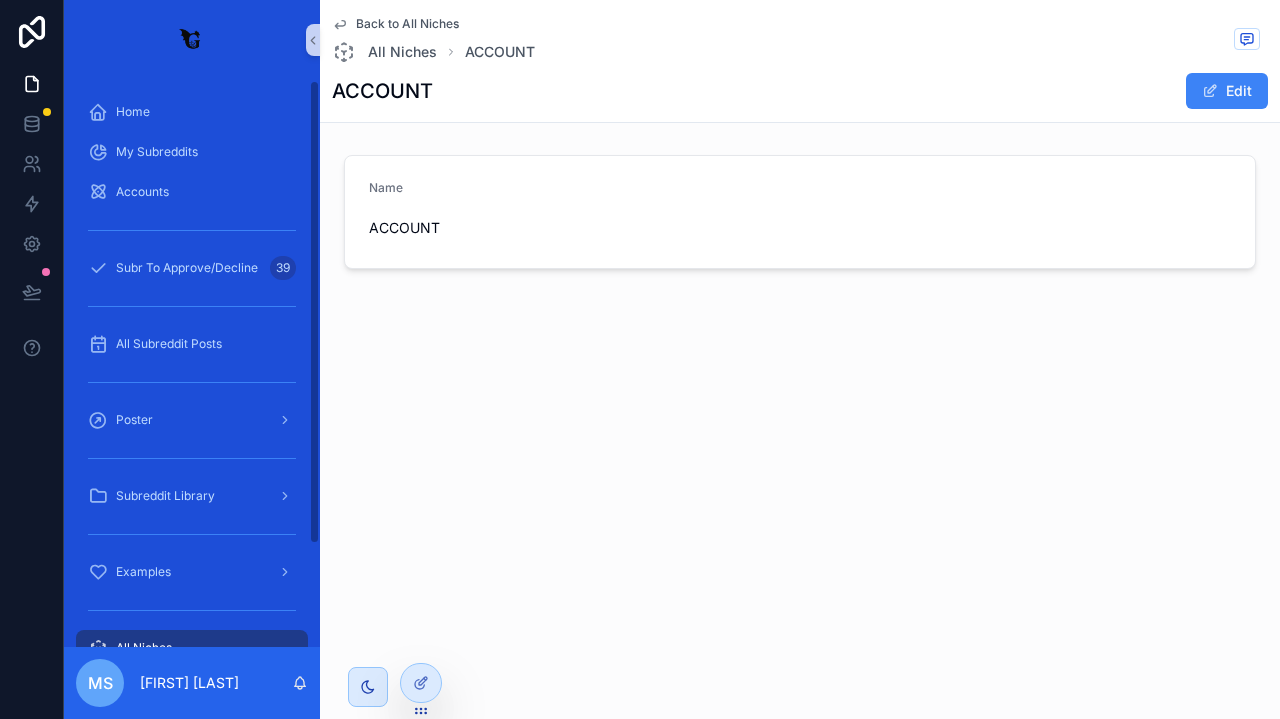 scroll, scrollTop: 0, scrollLeft: 0, axis: both 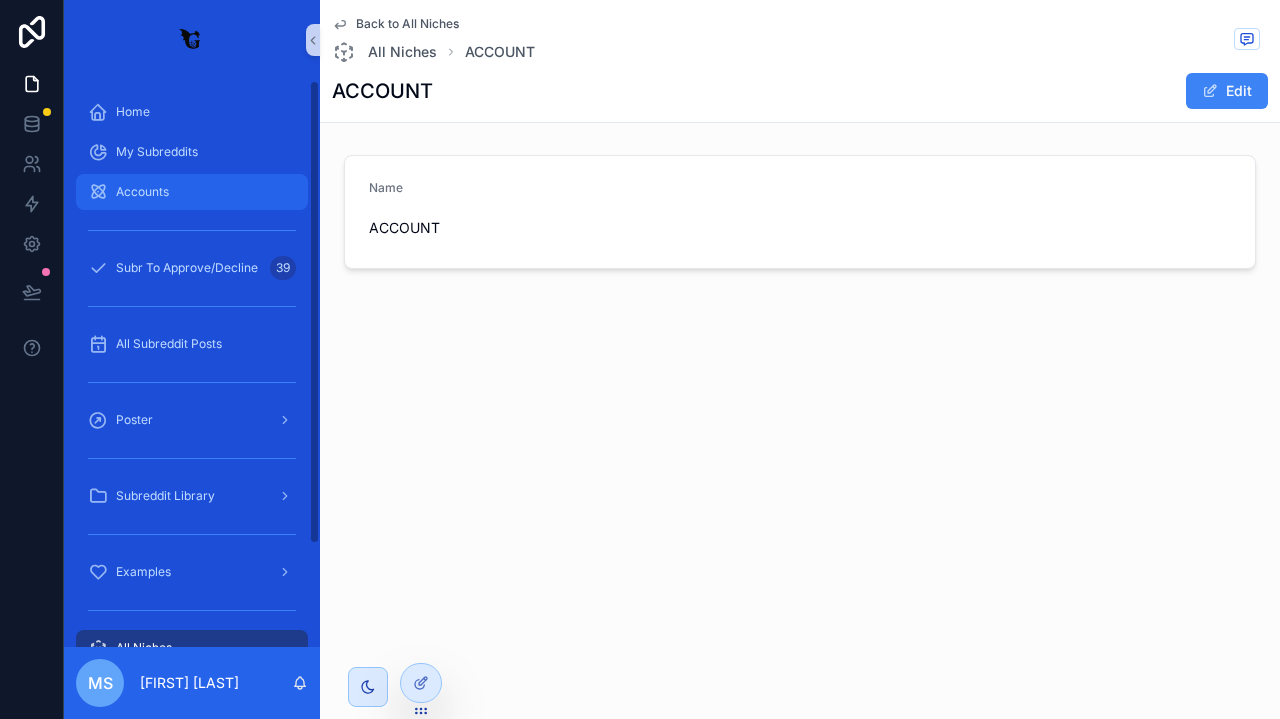click on "Accounts" at bounding box center (142, 192) 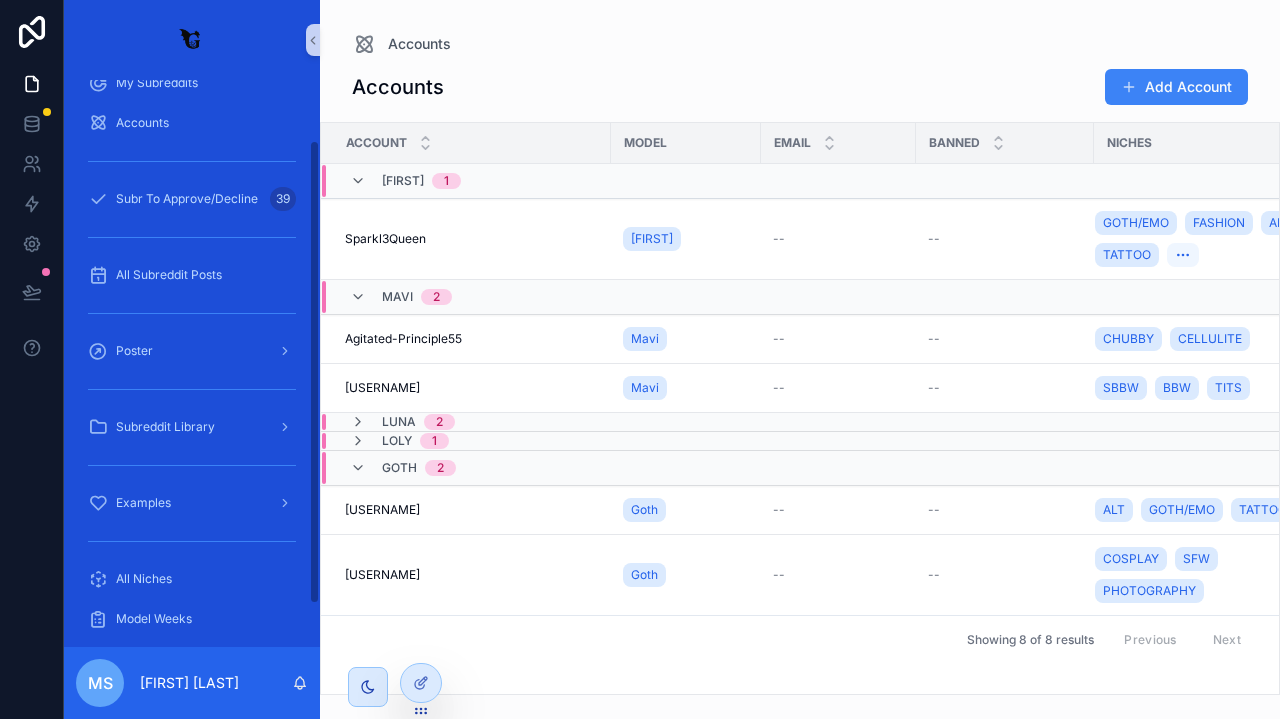 scroll, scrollTop: 96, scrollLeft: 0, axis: vertical 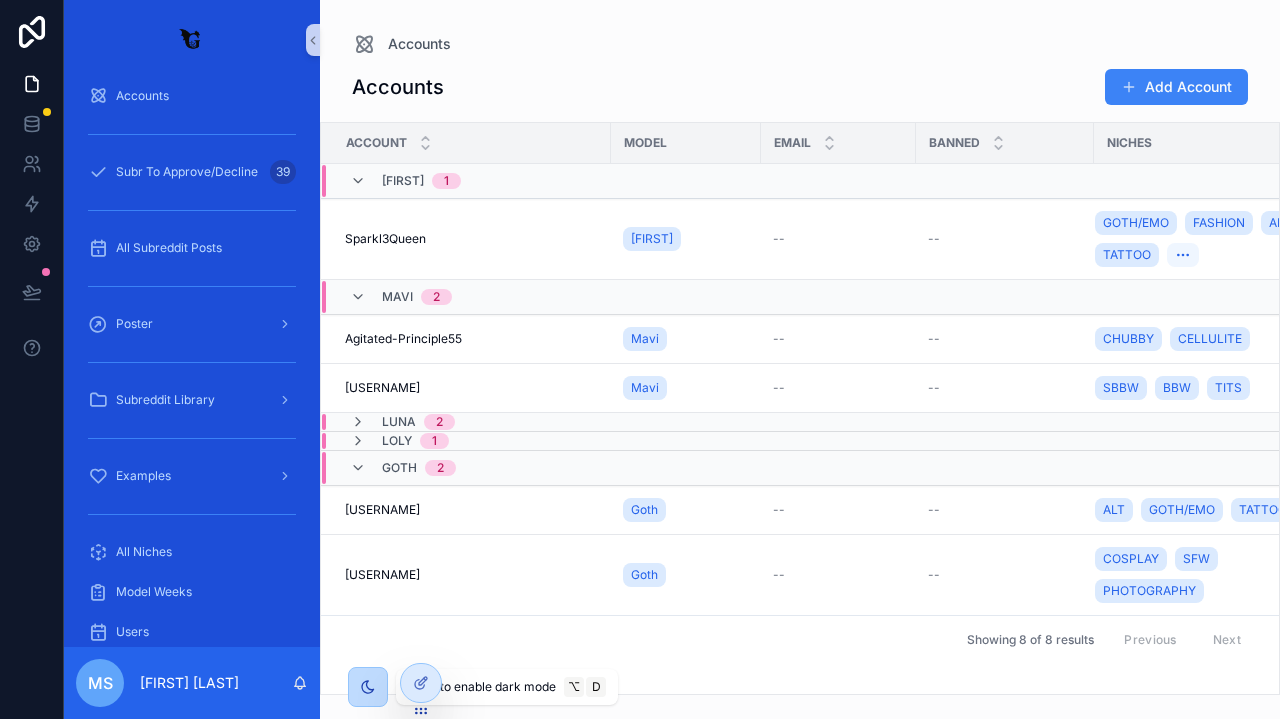 click 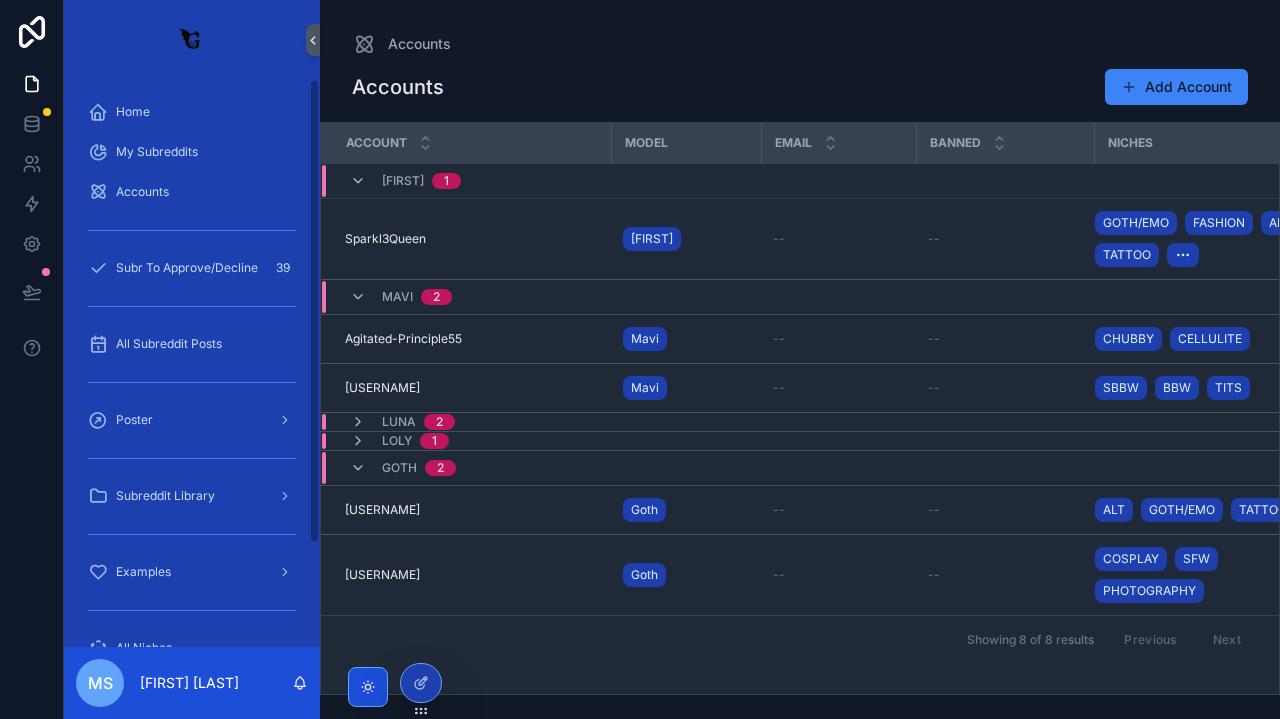 scroll, scrollTop: 0, scrollLeft: 0, axis: both 